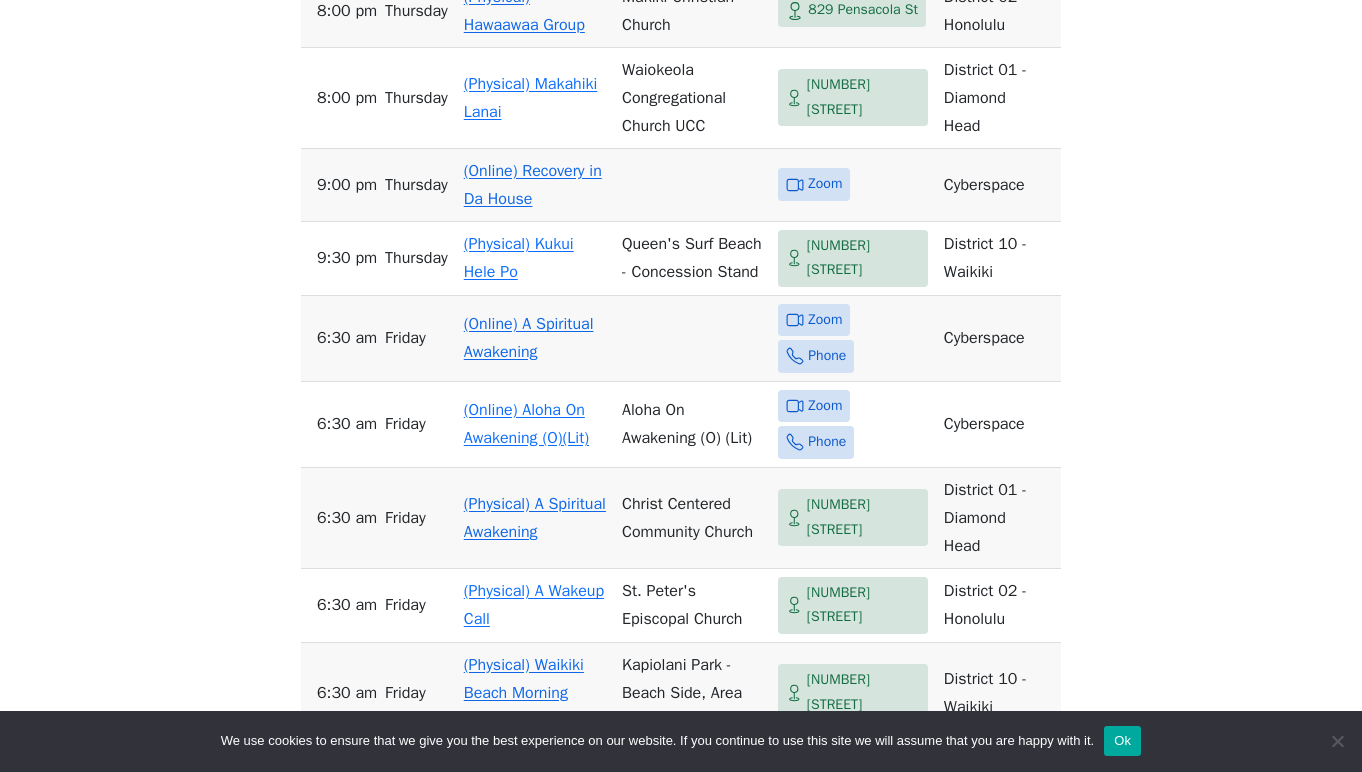 scroll, scrollTop: 2479, scrollLeft: 0, axis: vertical 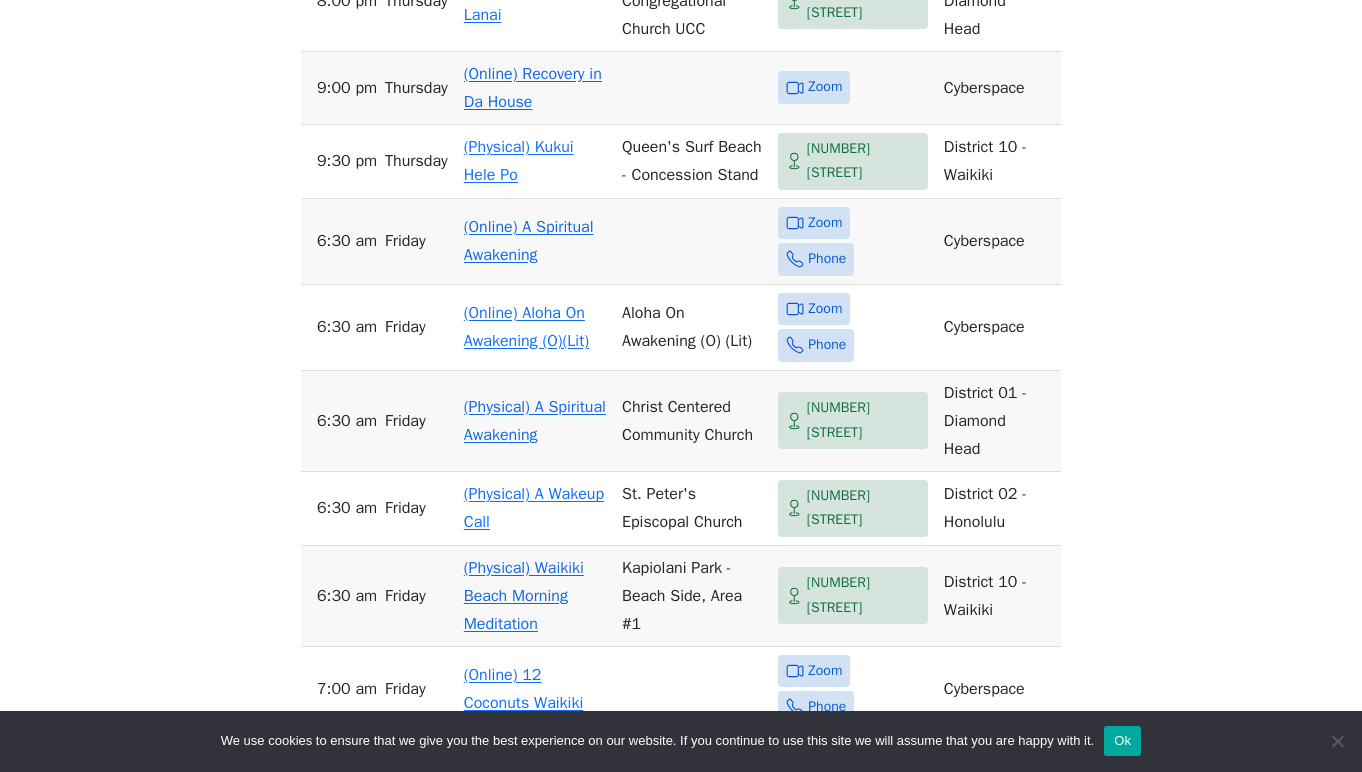 click on "(Online) A Spiritual Awakening" at bounding box center (529, 241) 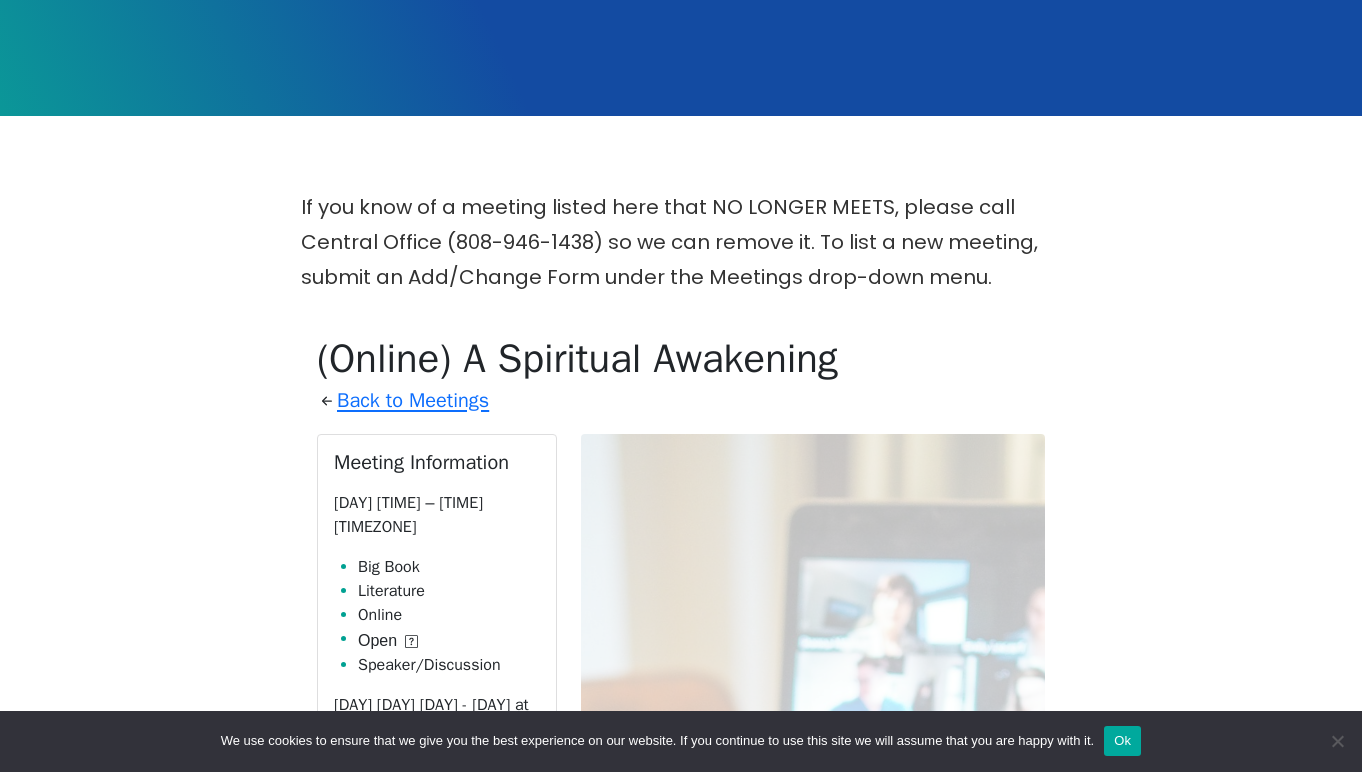 scroll, scrollTop: 479, scrollLeft: 0, axis: vertical 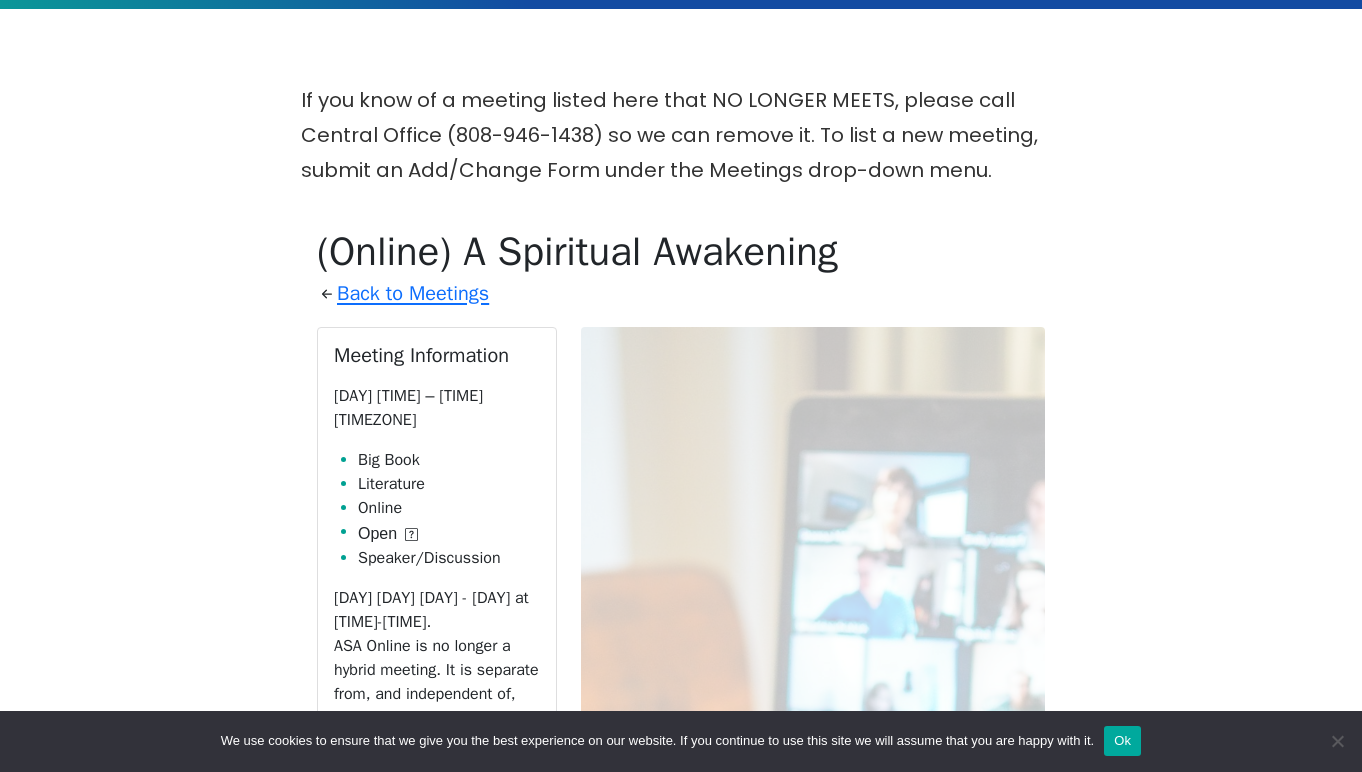click 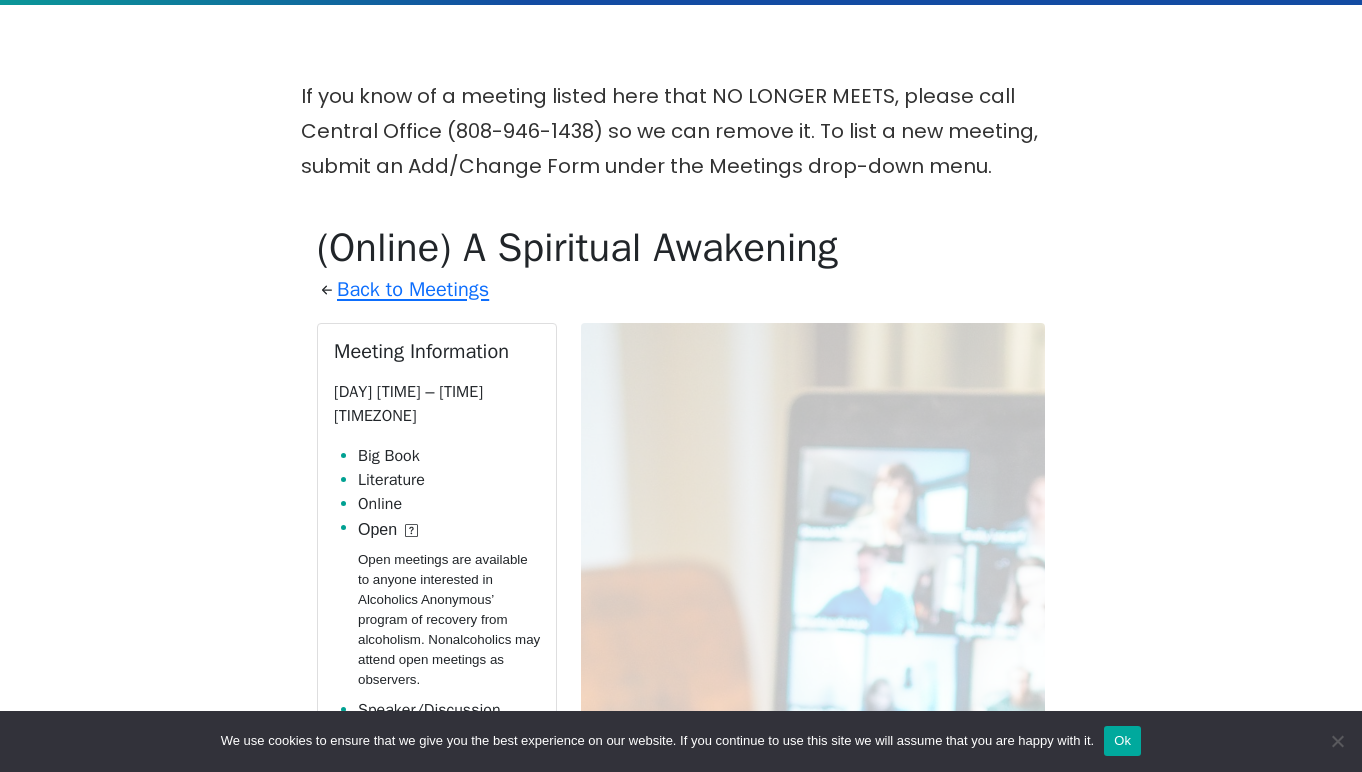 scroll, scrollTop: 583, scrollLeft: 0, axis: vertical 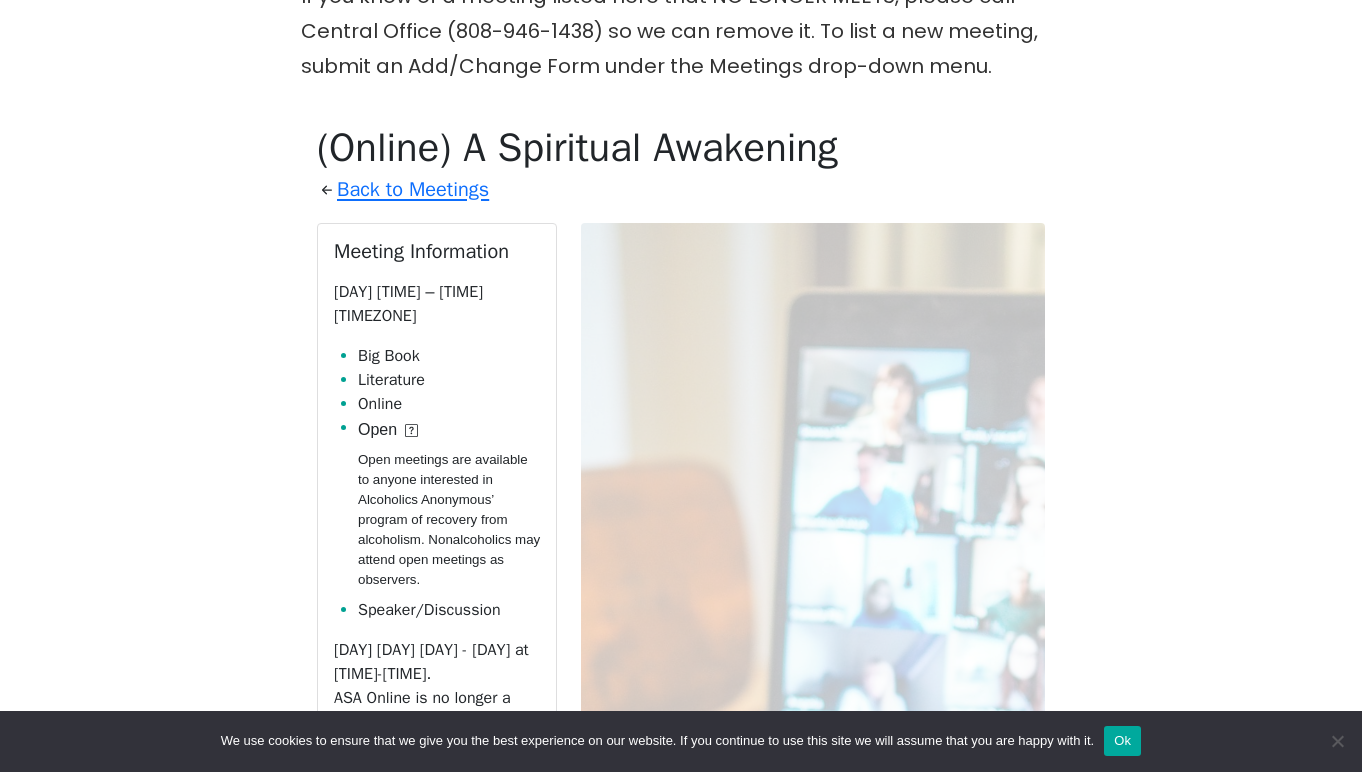 click 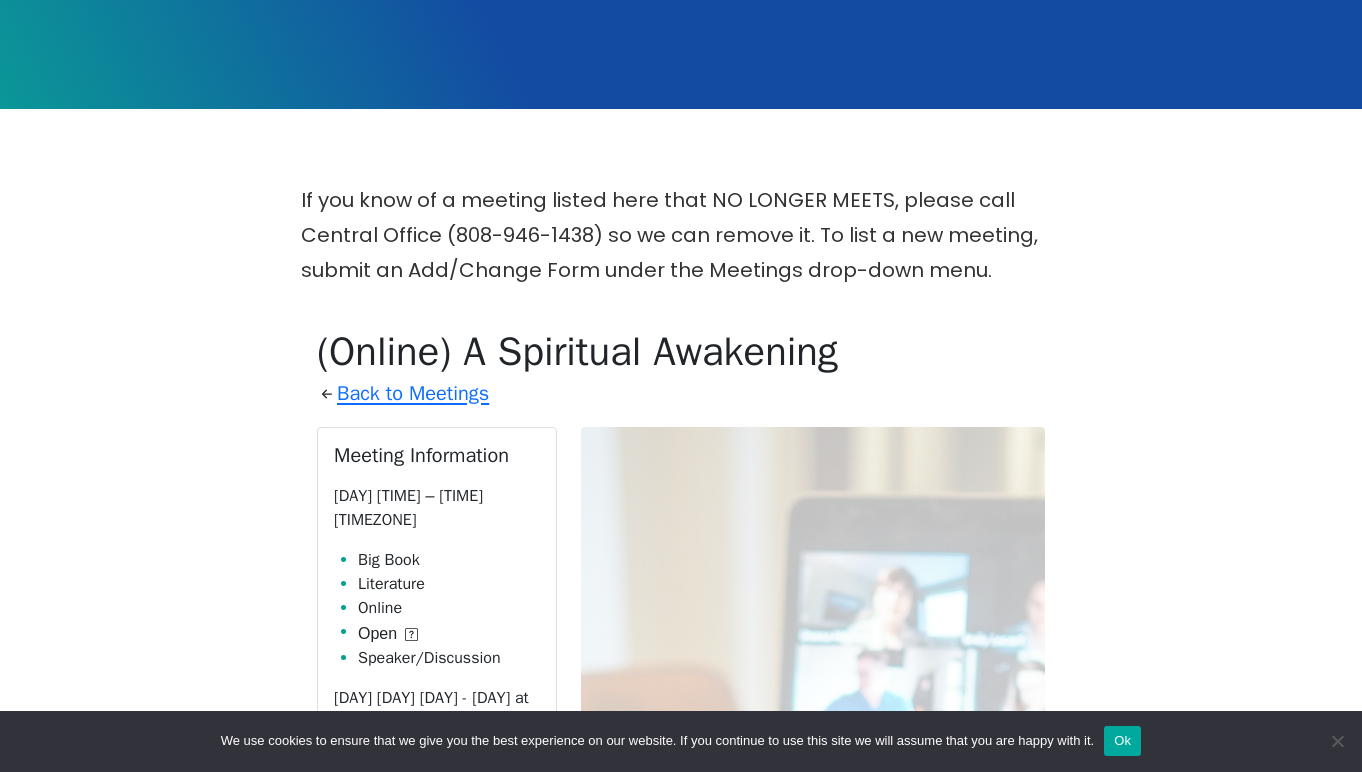 scroll, scrollTop: 372, scrollLeft: 0, axis: vertical 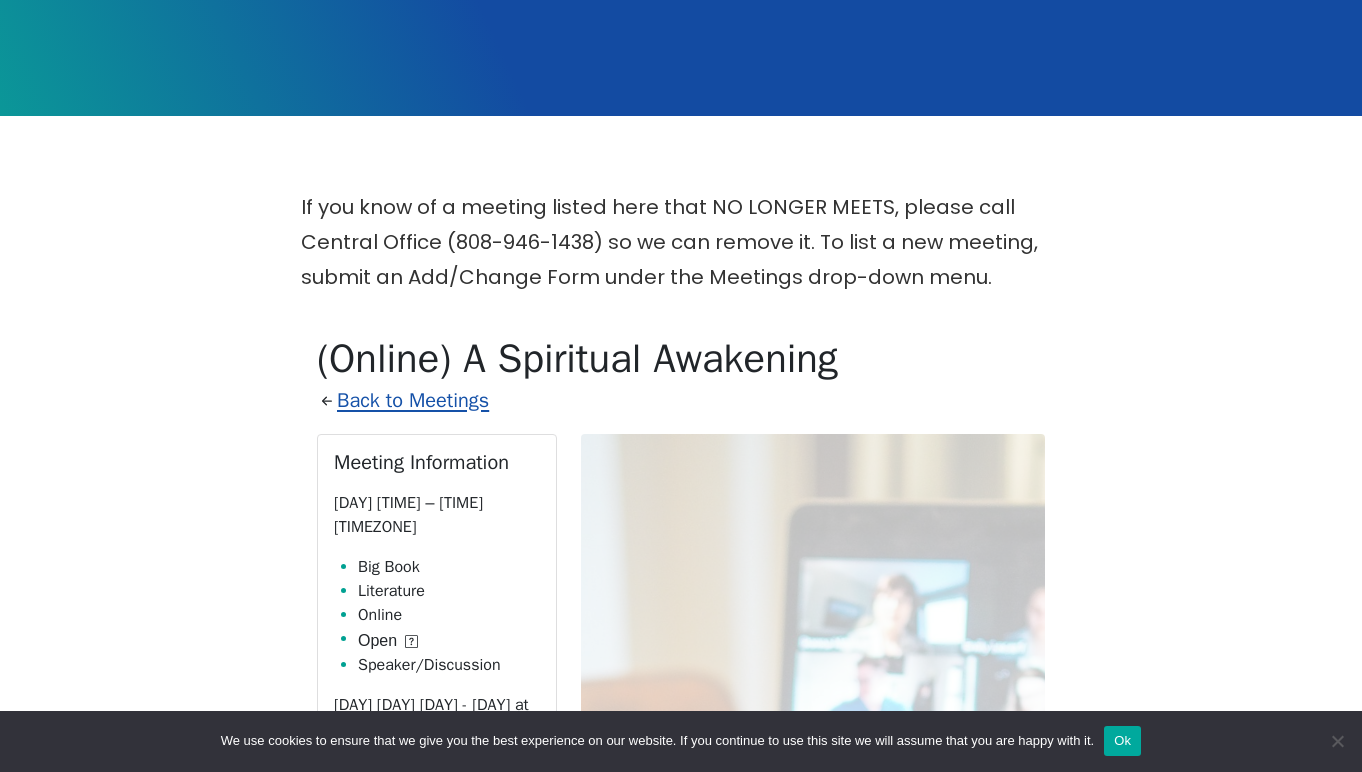 click on "Back to Meetings" at bounding box center [413, 400] 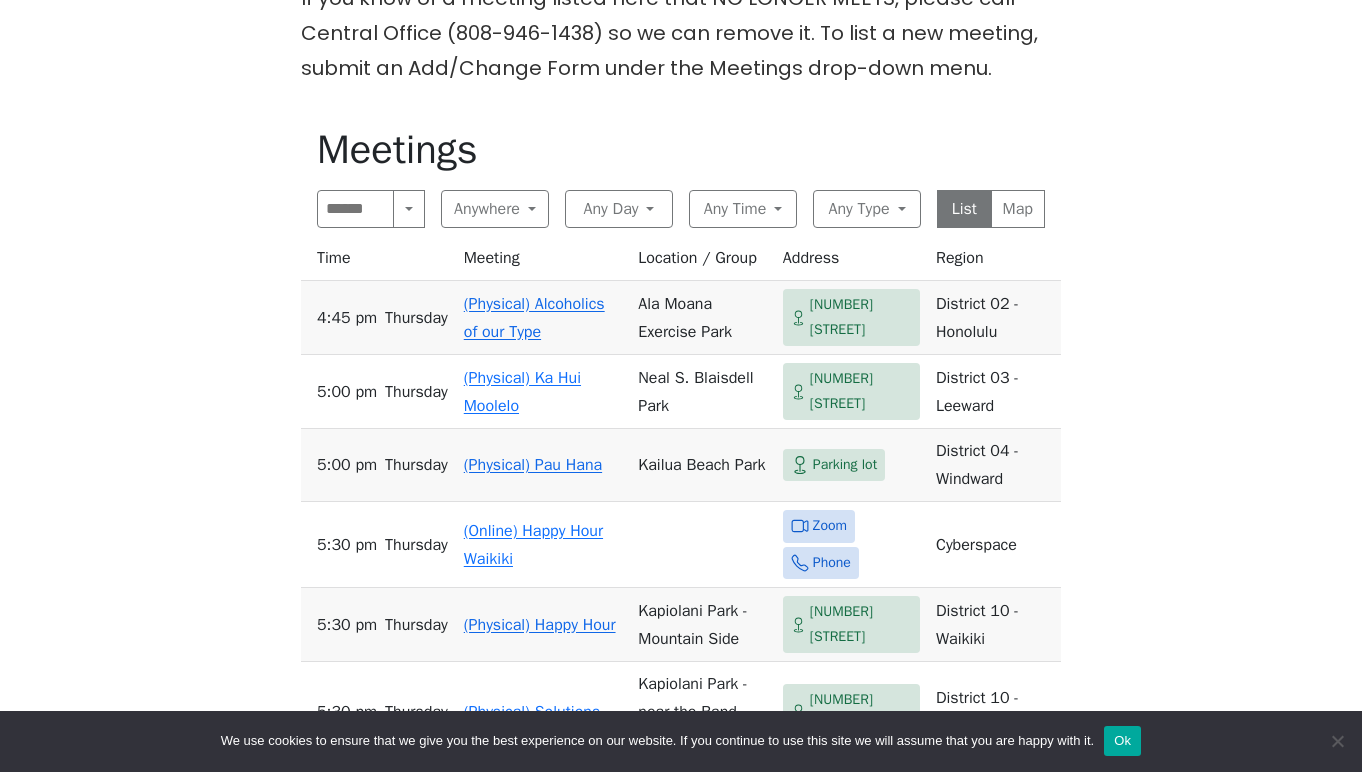 scroll, scrollTop: 721, scrollLeft: 0, axis: vertical 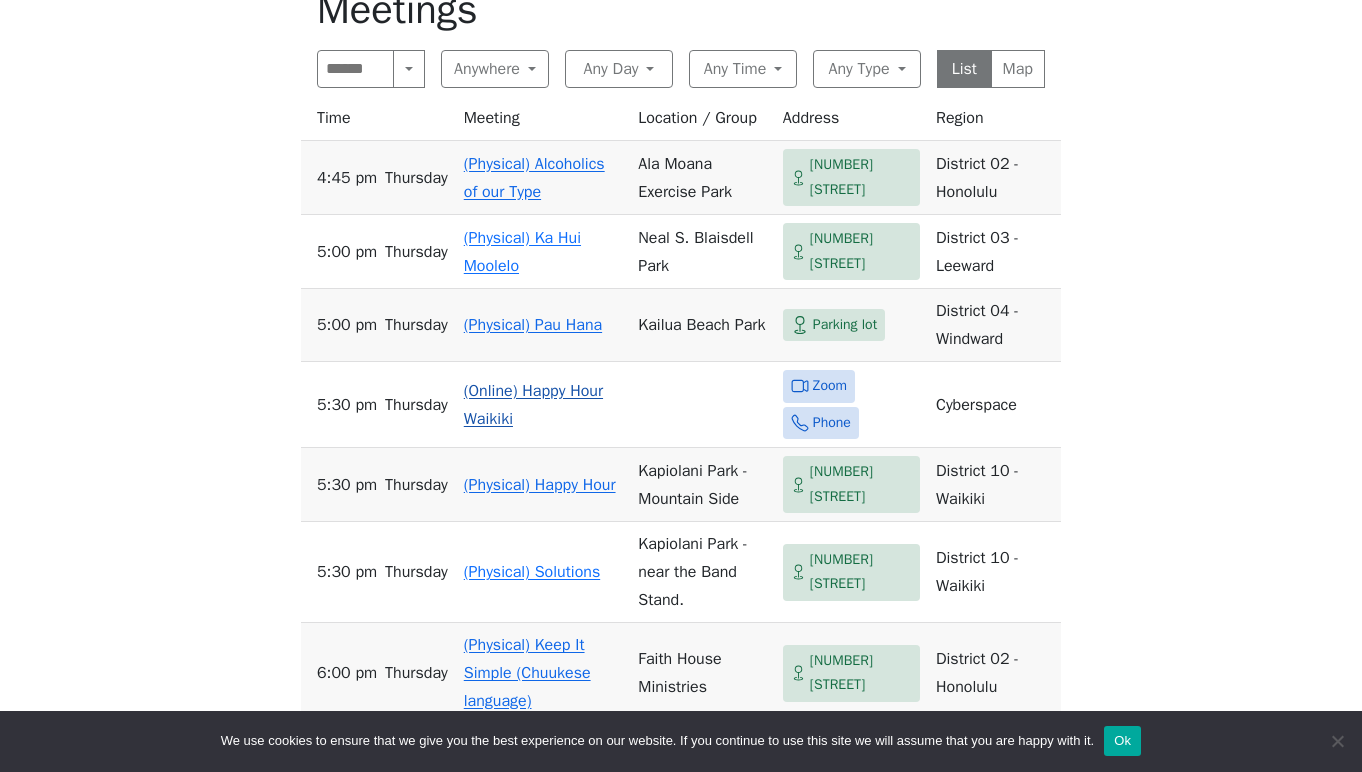 click on "(Online) Happy Hour Waikiki" at bounding box center (533, 405) 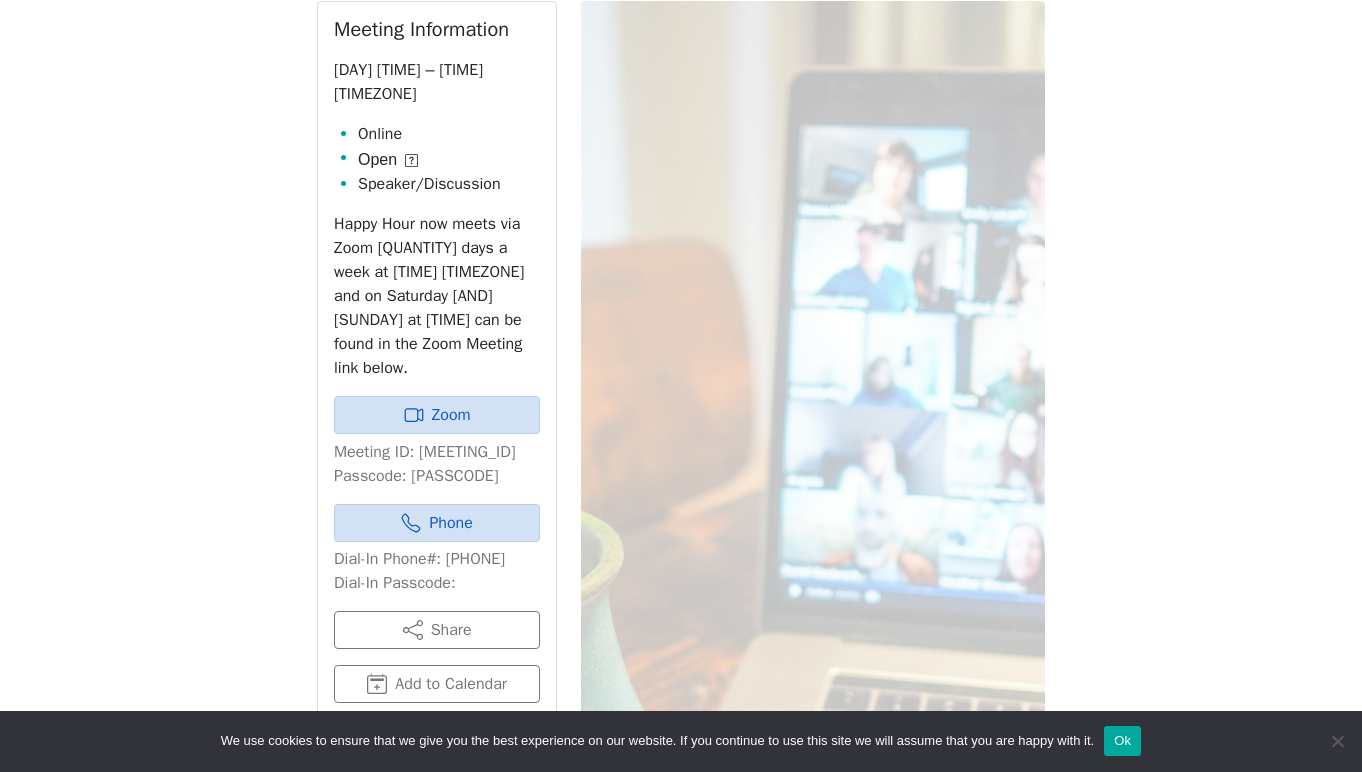 scroll, scrollTop: 701, scrollLeft: 0, axis: vertical 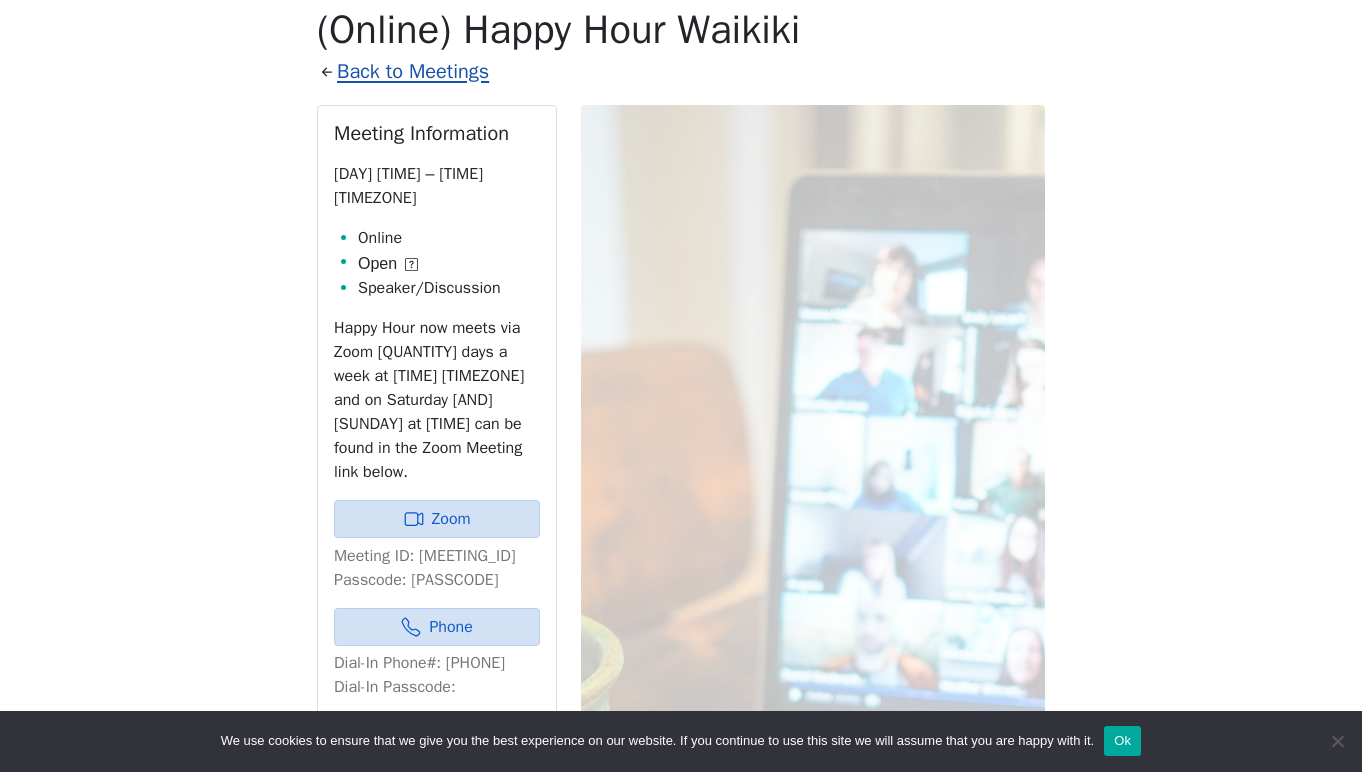 click on "Back to Meetings" at bounding box center (413, 71) 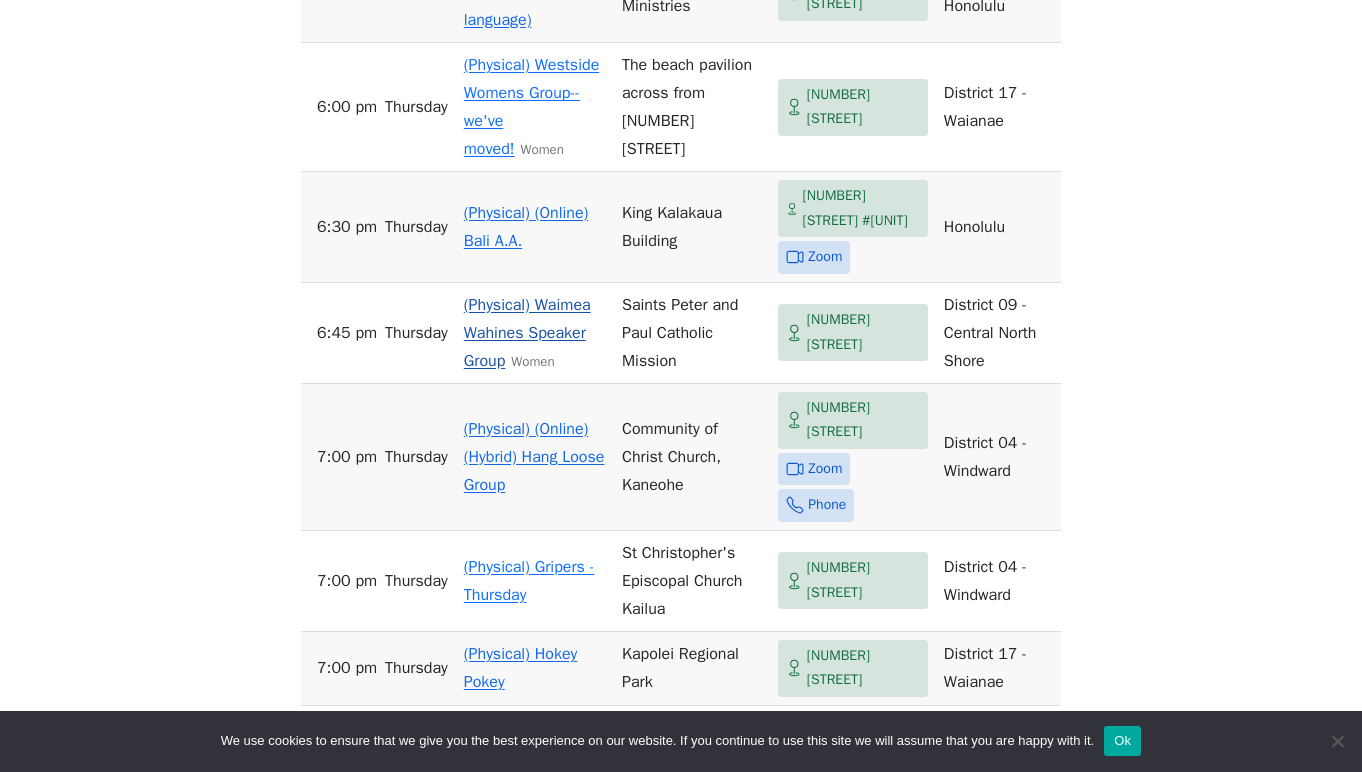 scroll, scrollTop: 1515, scrollLeft: 0, axis: vertical 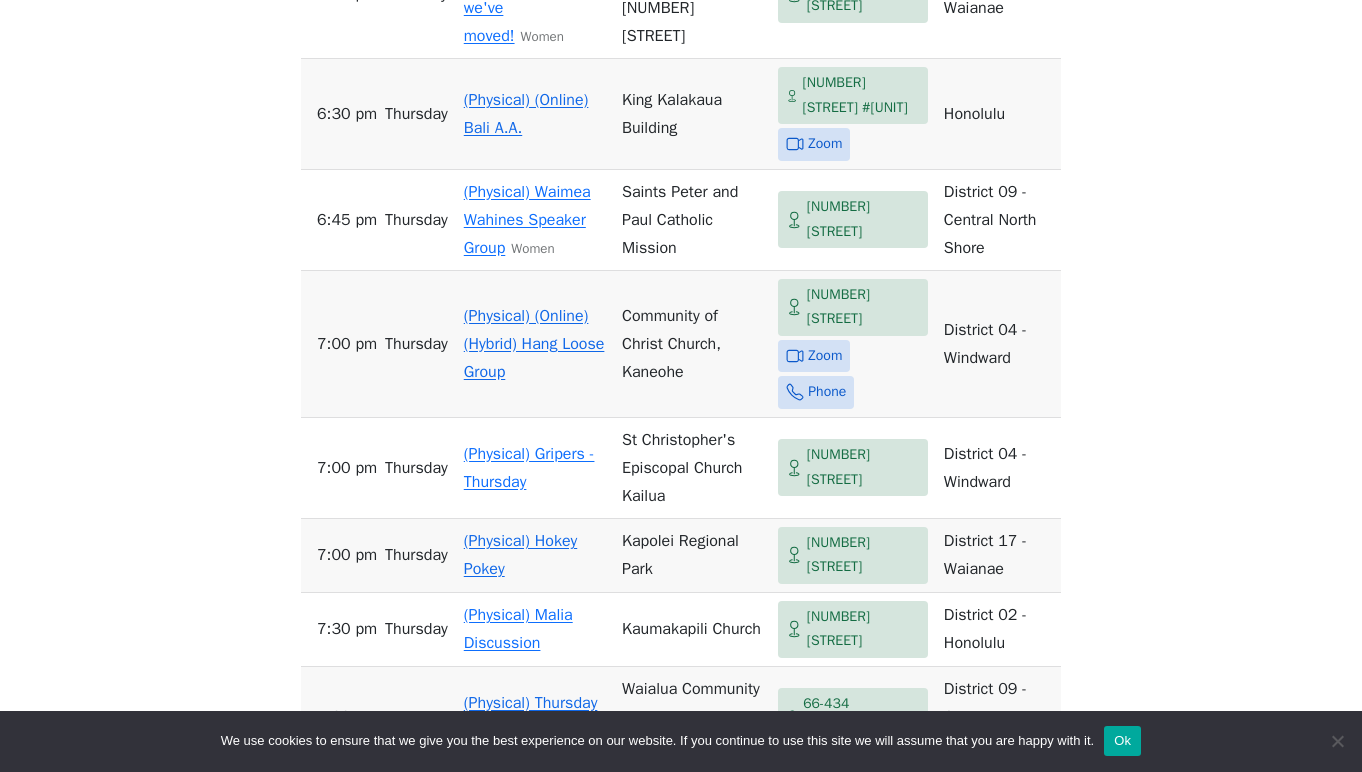 click on "(Physical) (Online) Bali A.A." at bounding box center (526, 114) 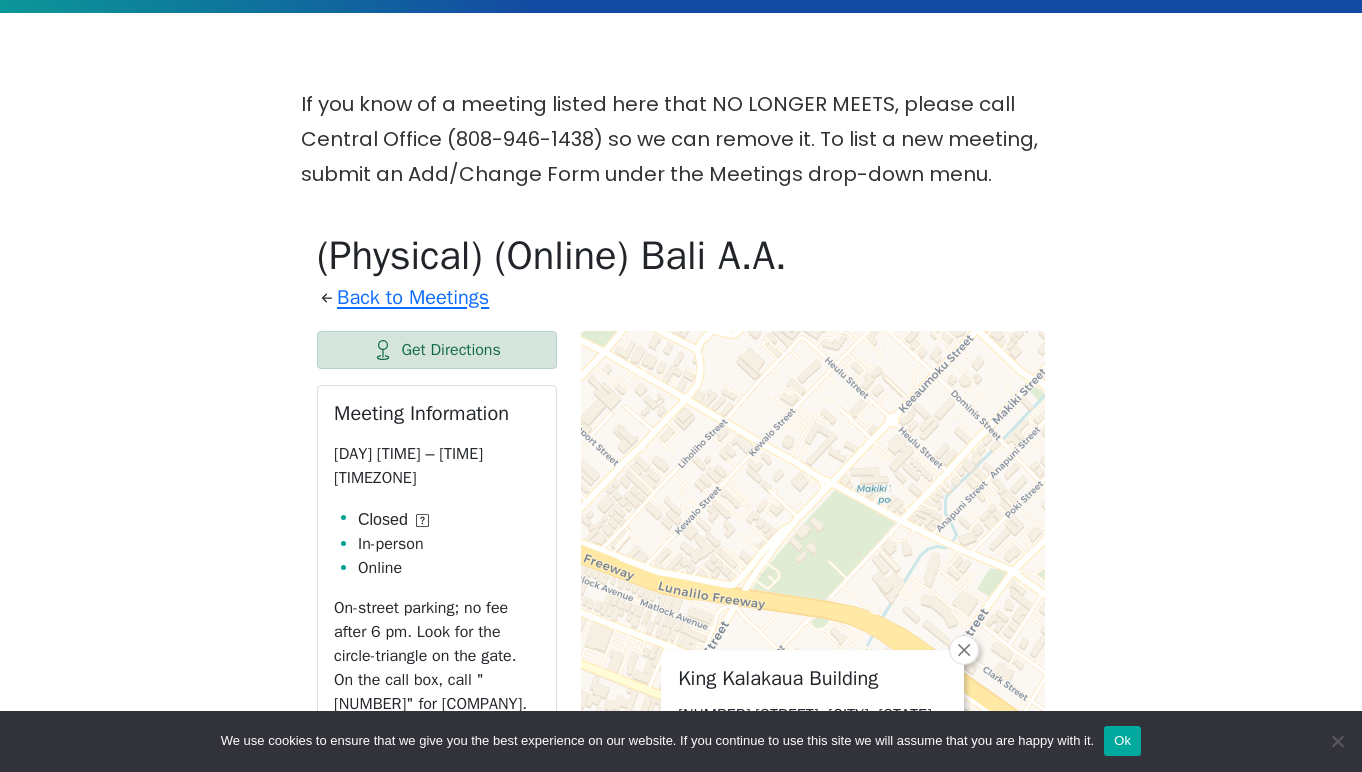 scroll, scrollTop: 262, scrollLeft: 0, axis: vertical 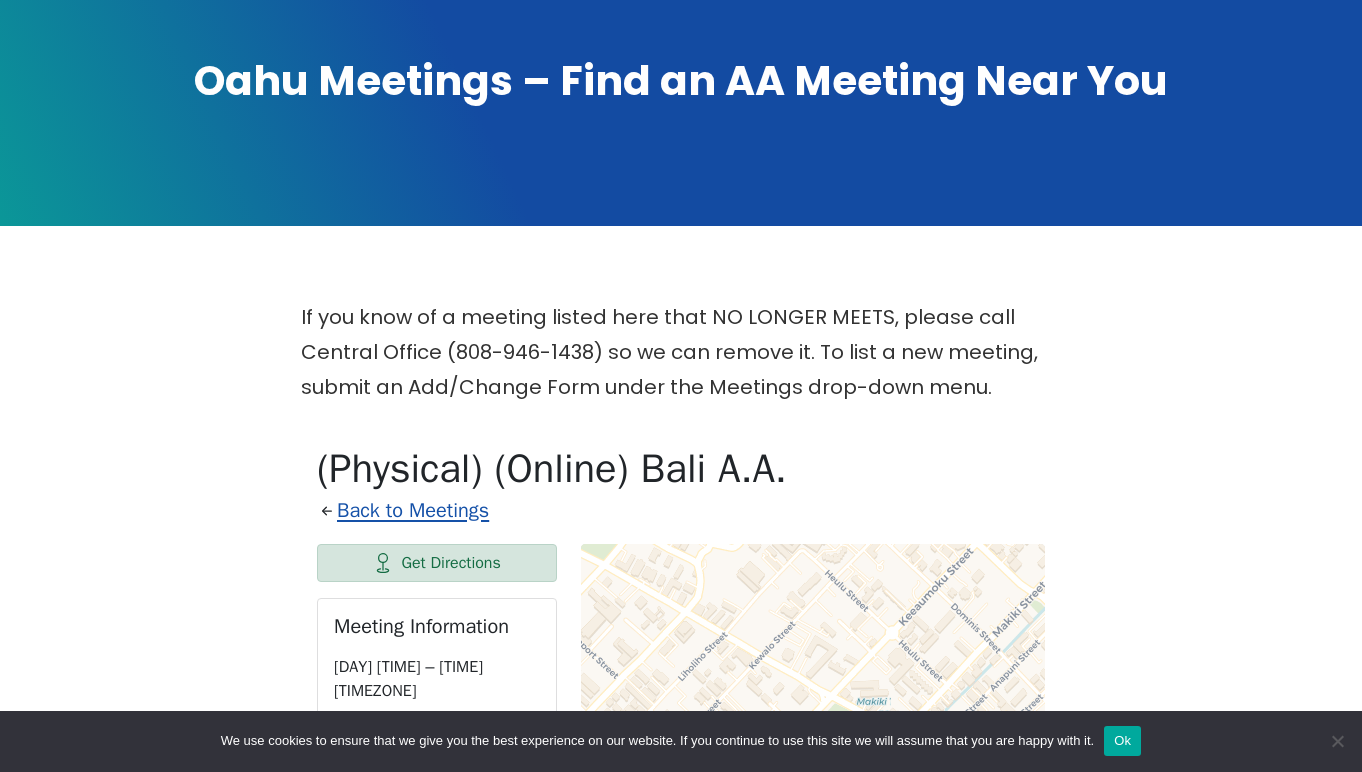 click on "Back to Meetings" at bounding box center [413, 510] 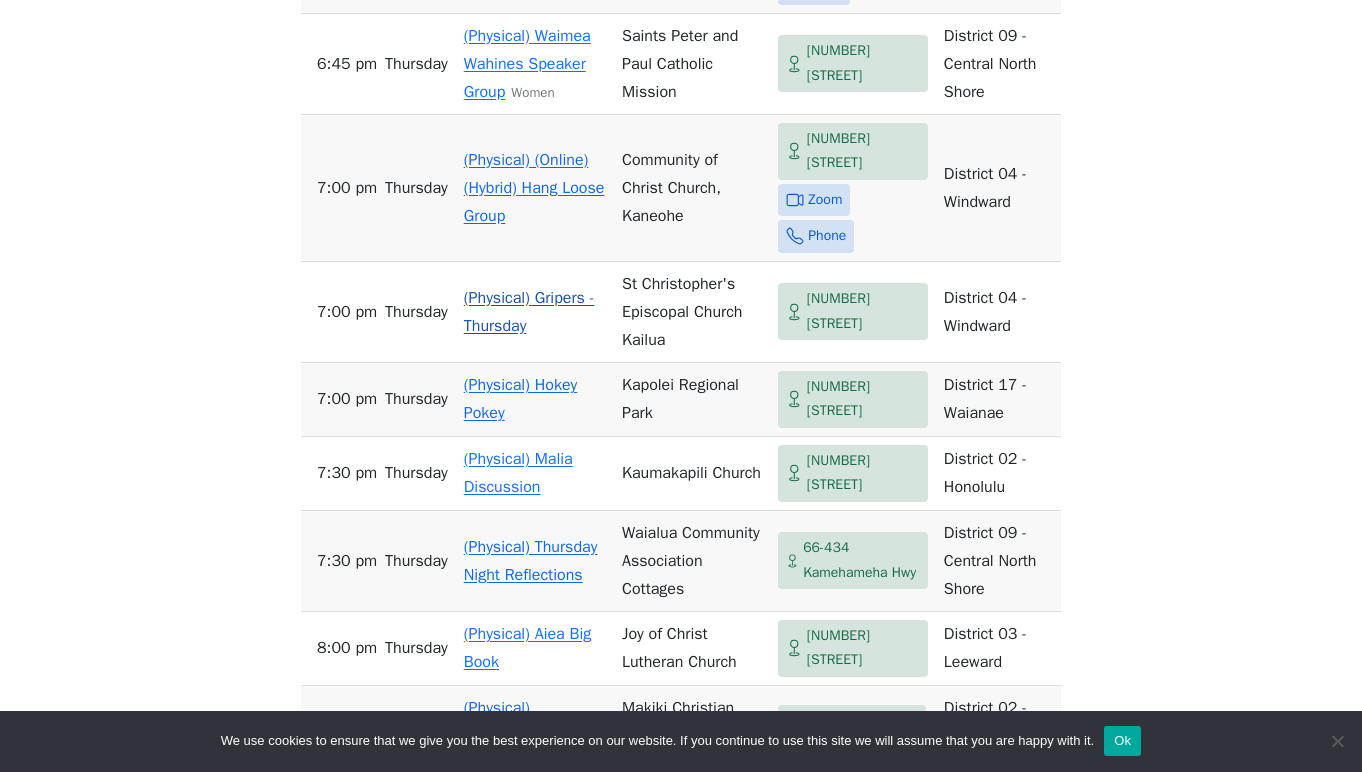 scroll, scrollTop: 1601, scrollLeft: 0, axis: vertical 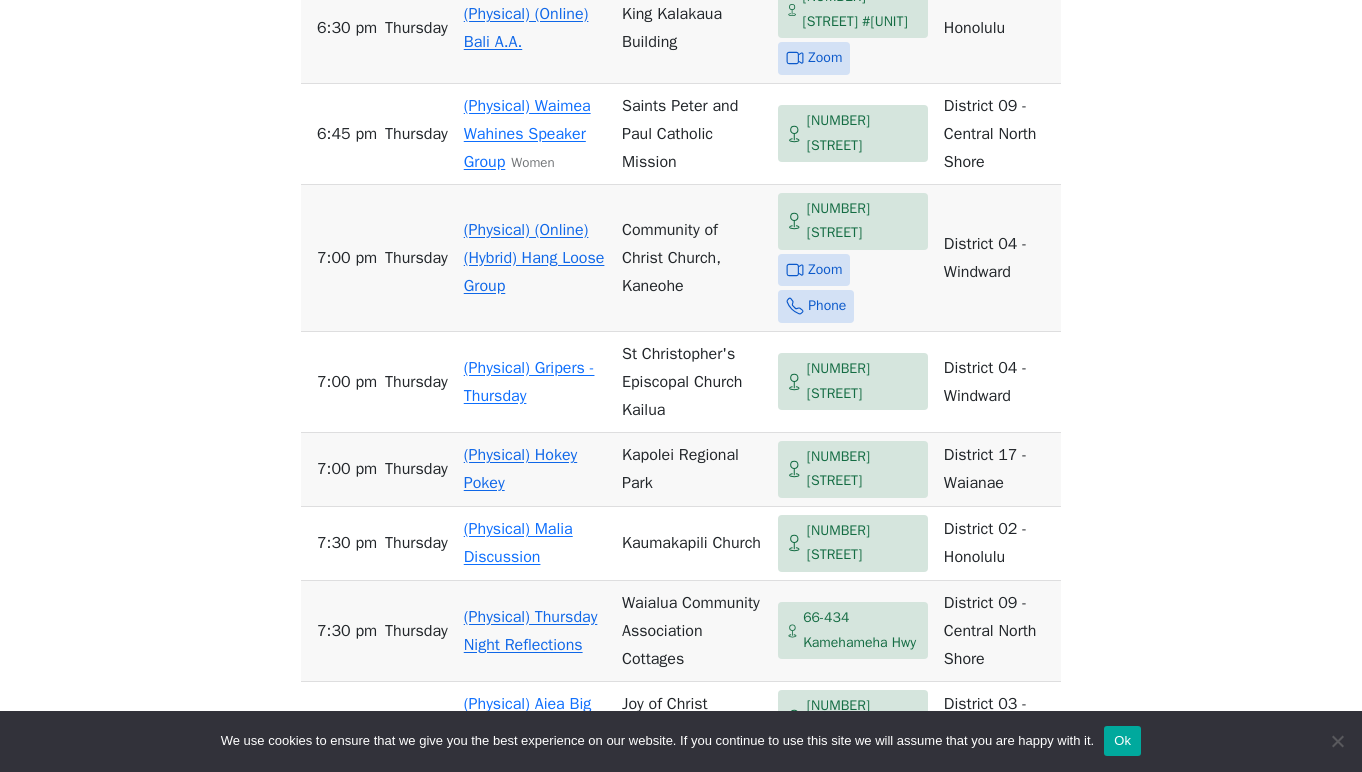 click on "(Physical) (Online) (Hybrid) Hang Loose Group" at bounding box center [534, 258] 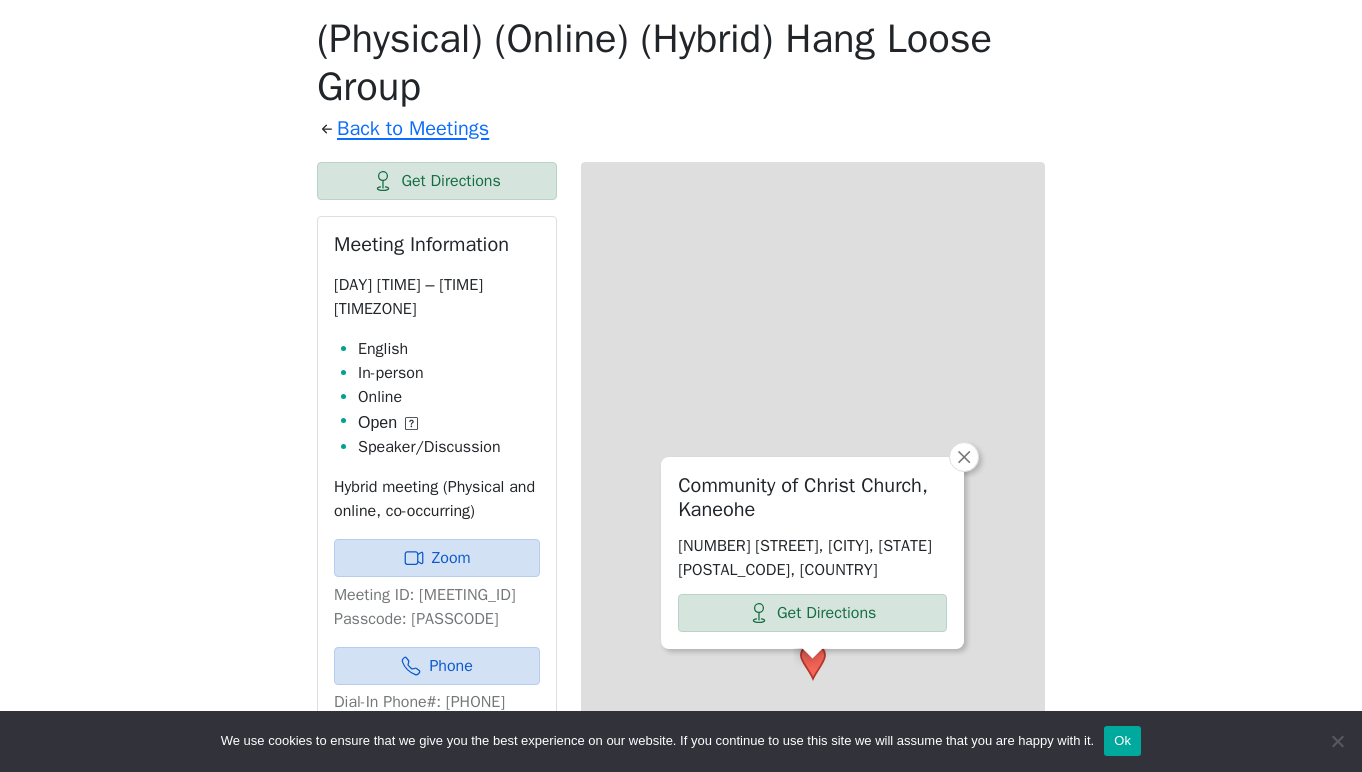 scroll, scrollTop: 382, scrollLeft: 0, axis: vertical 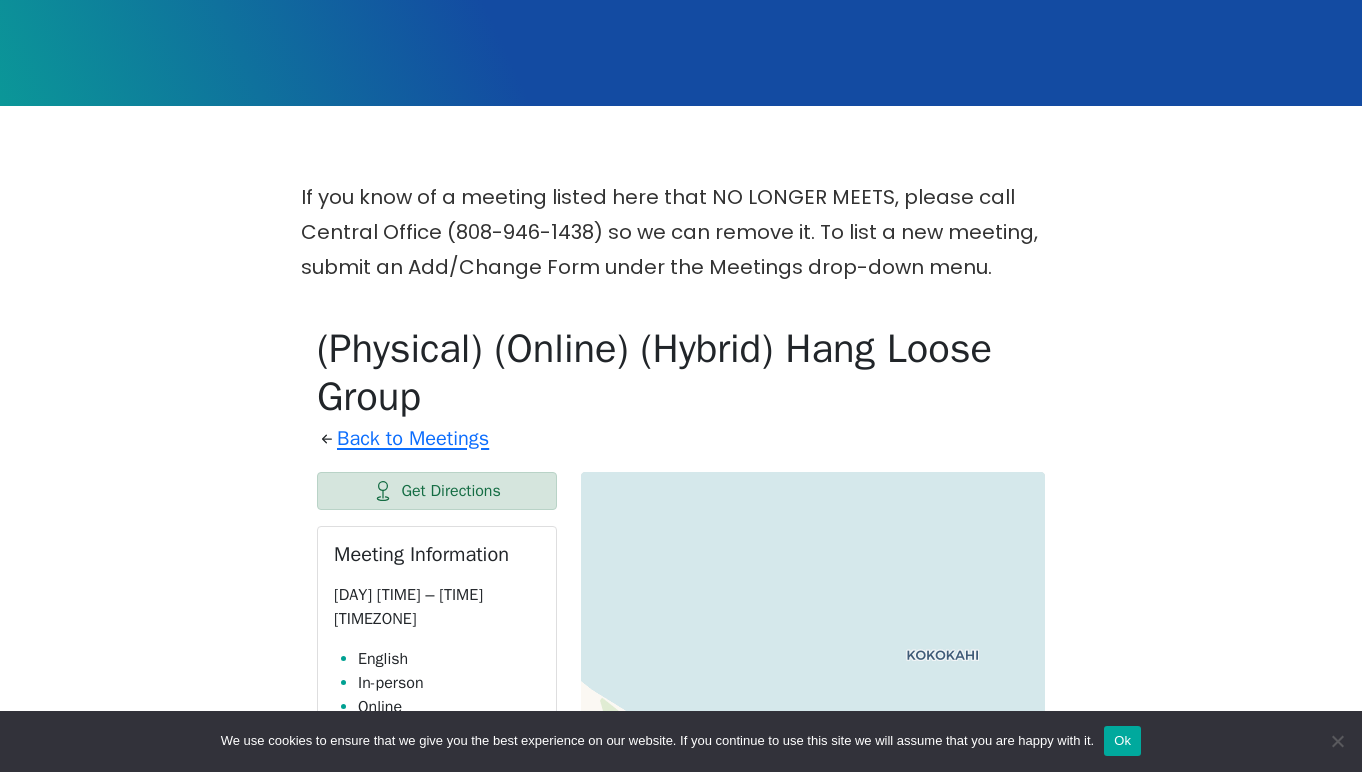 click 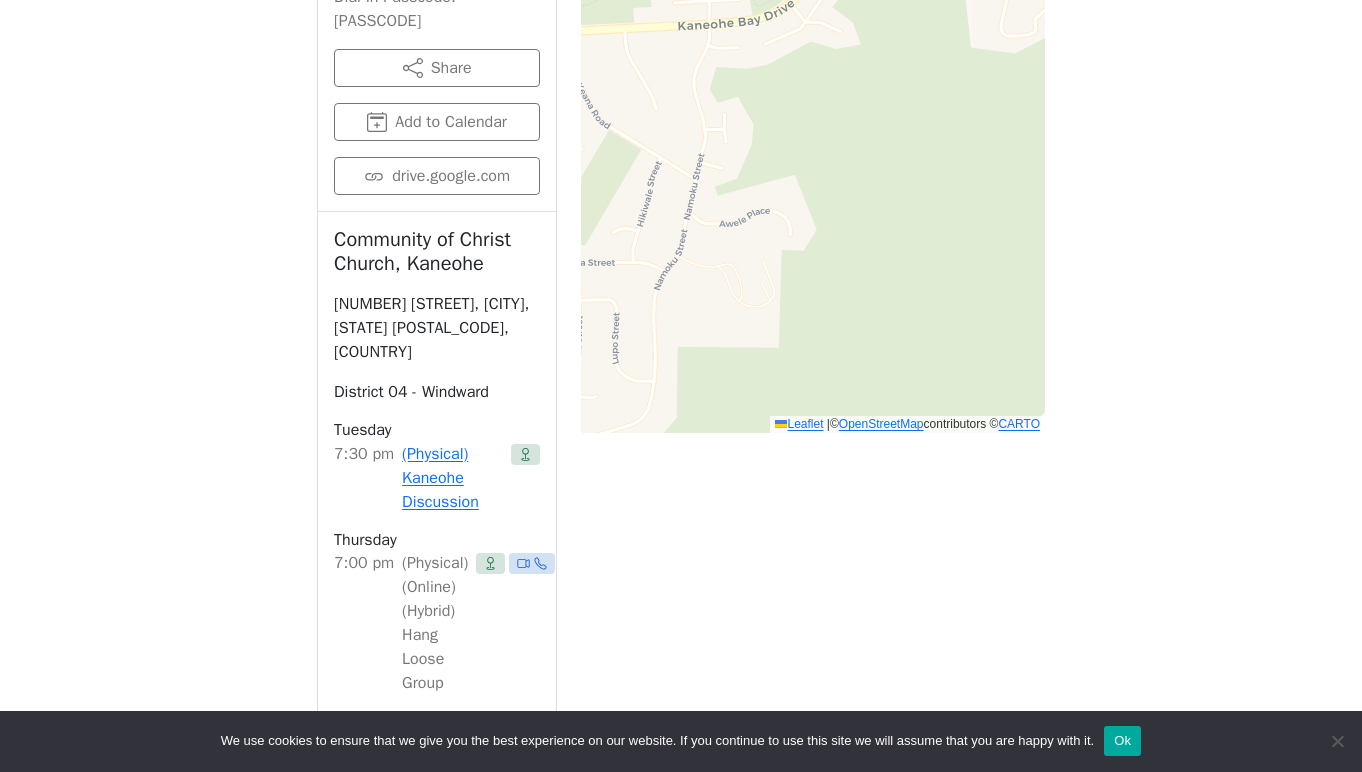 scroll, scrollTop: 1525, scrollLeft: 0, axis: vertical 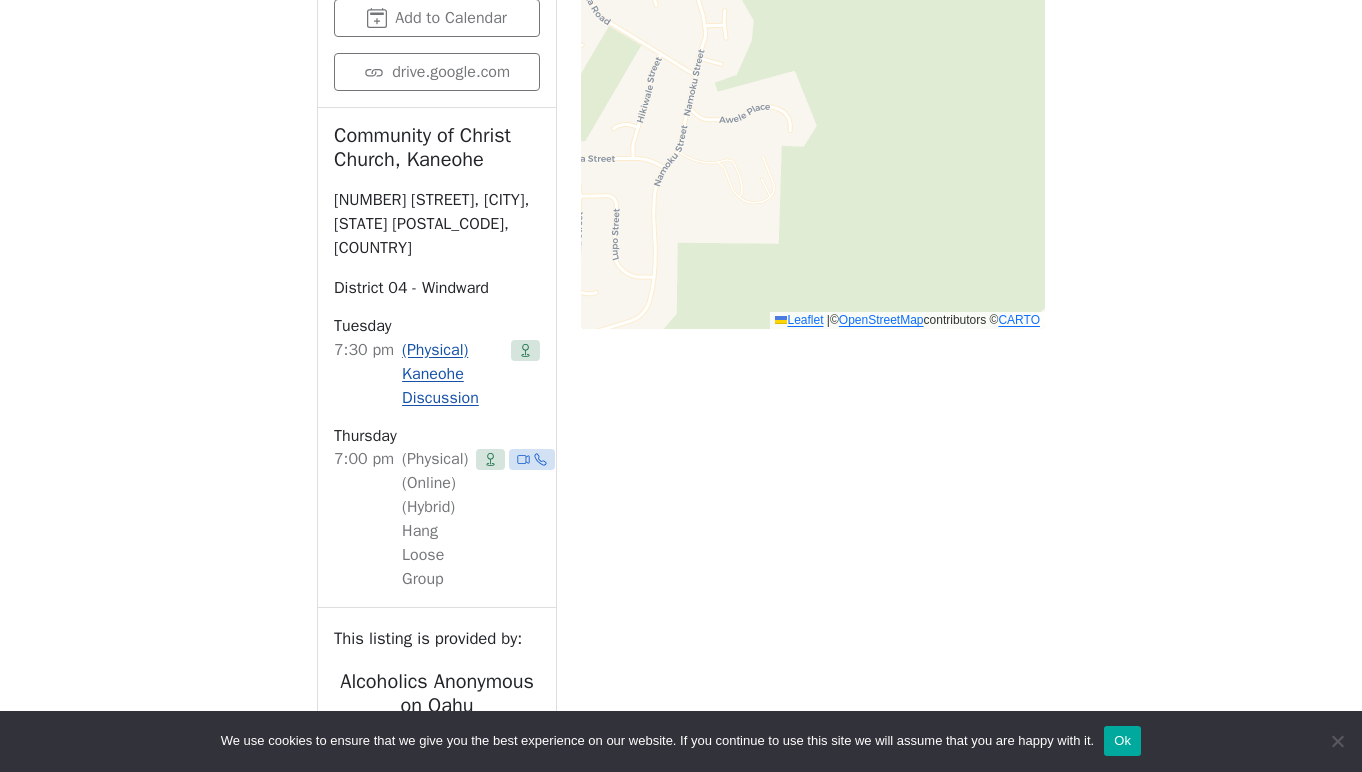 click on "(Physical) Kaneohe Discussion" at bounding box center (452, 374) 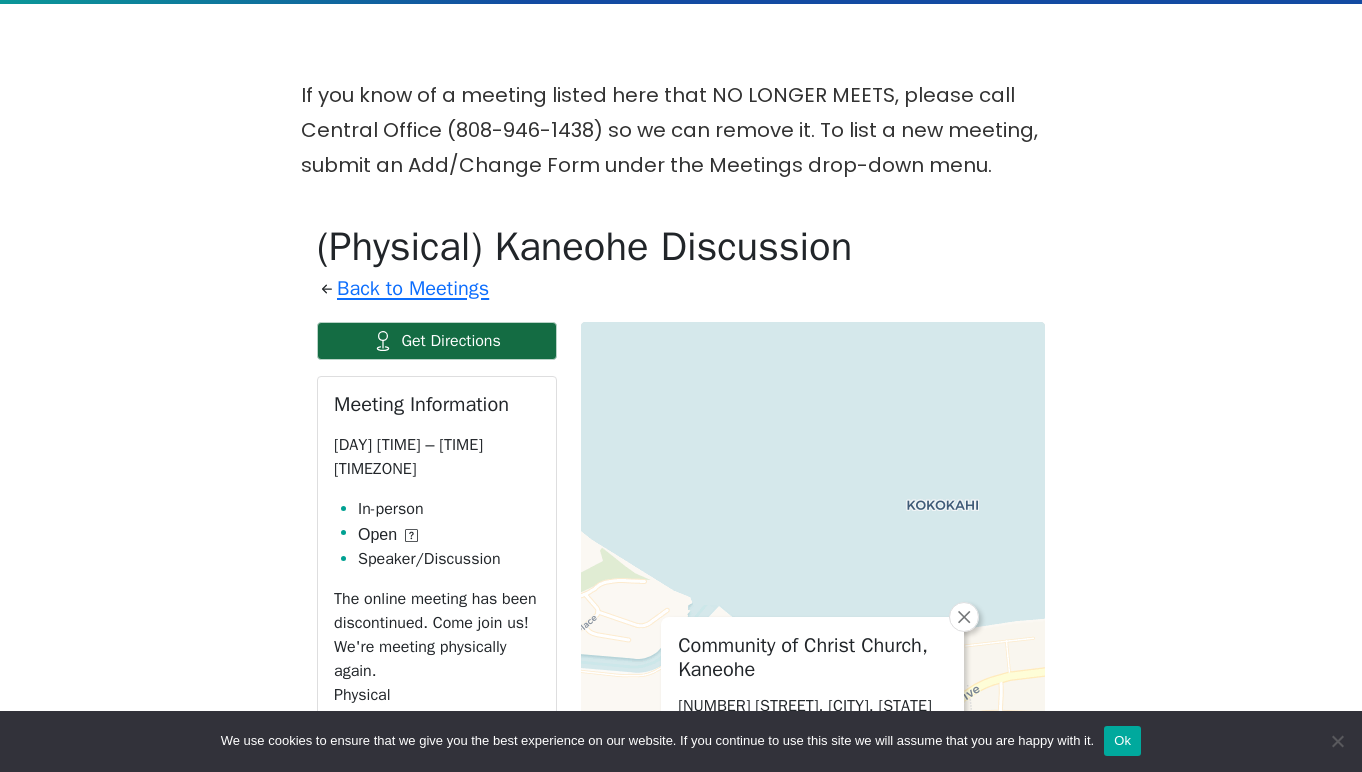 scroll, scrollTop: 464, scrollLeft: 0, axis: vertical 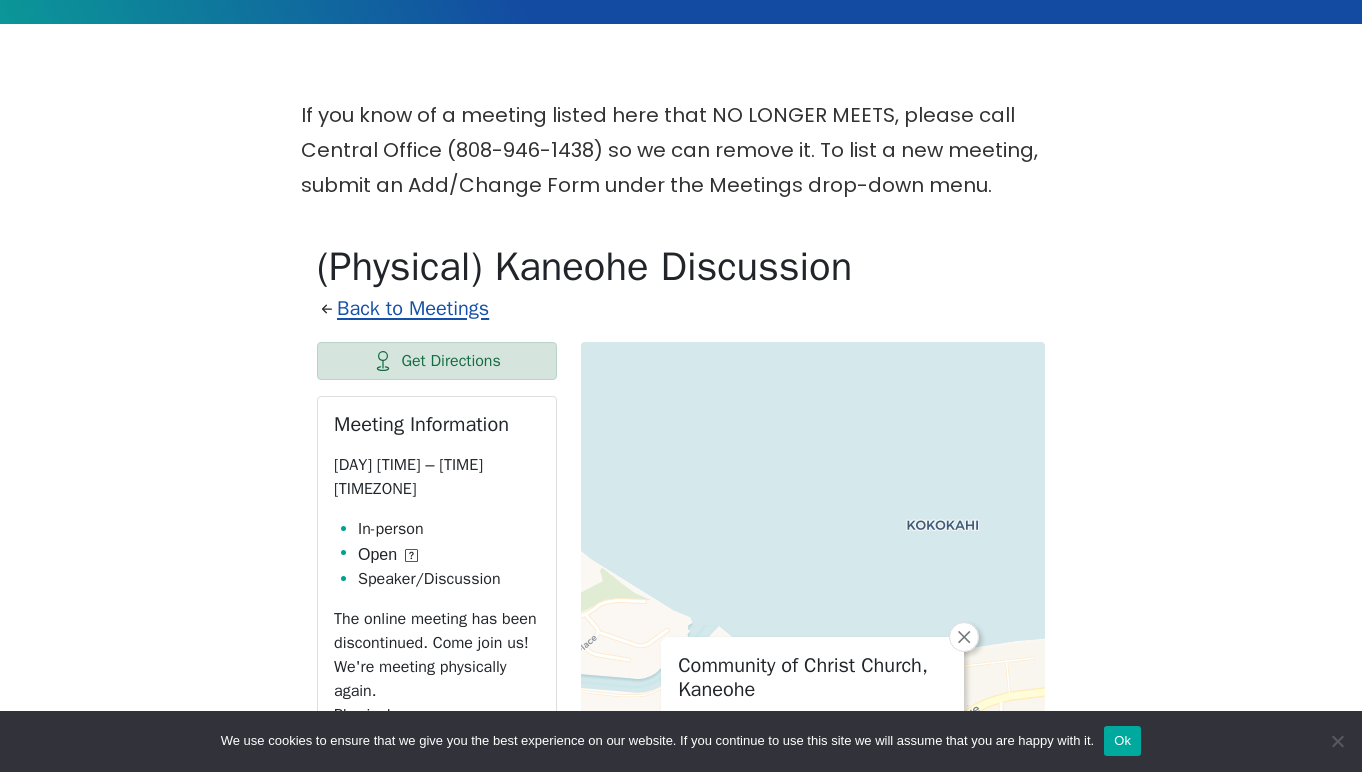 click on "Back to Meetings" at bounding box center (413, 308) 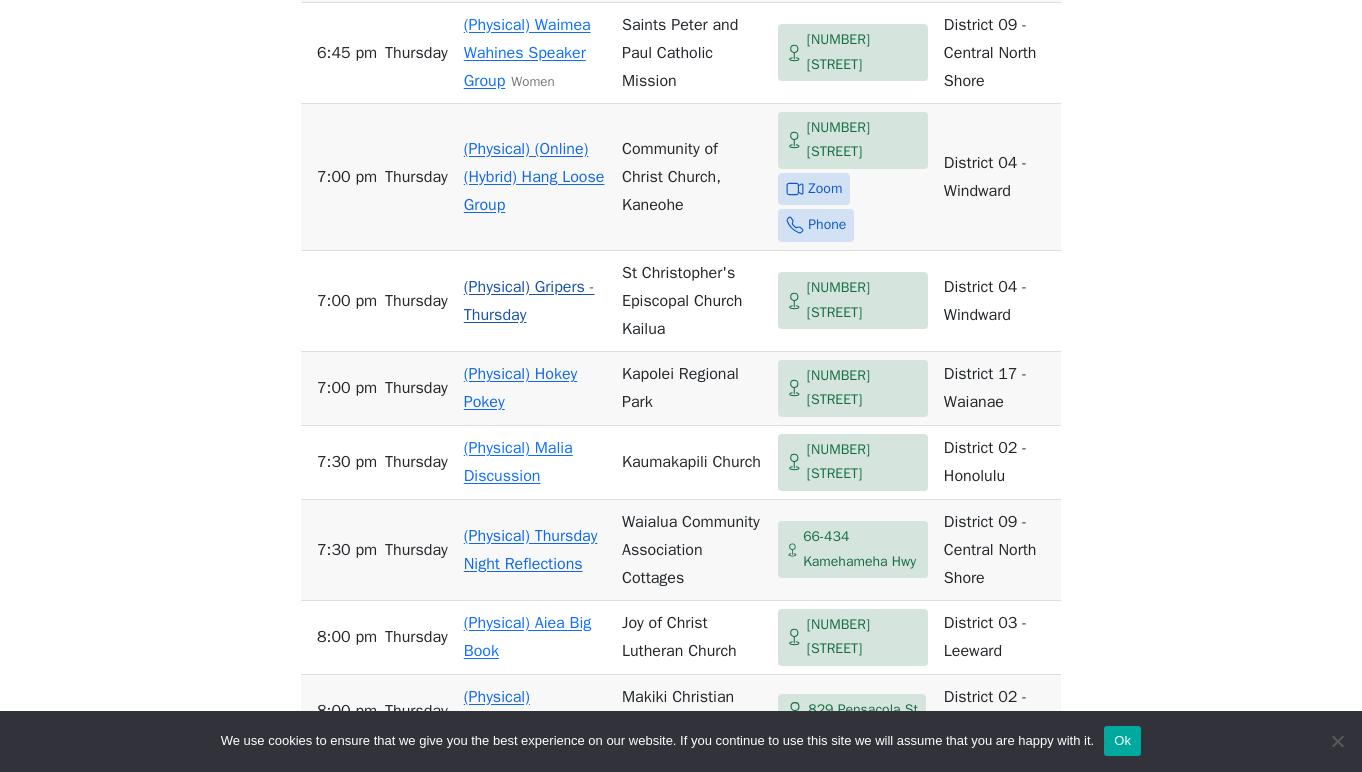 scroll, scrollTop: 1826, scrollLeft: 0, axis: vertical 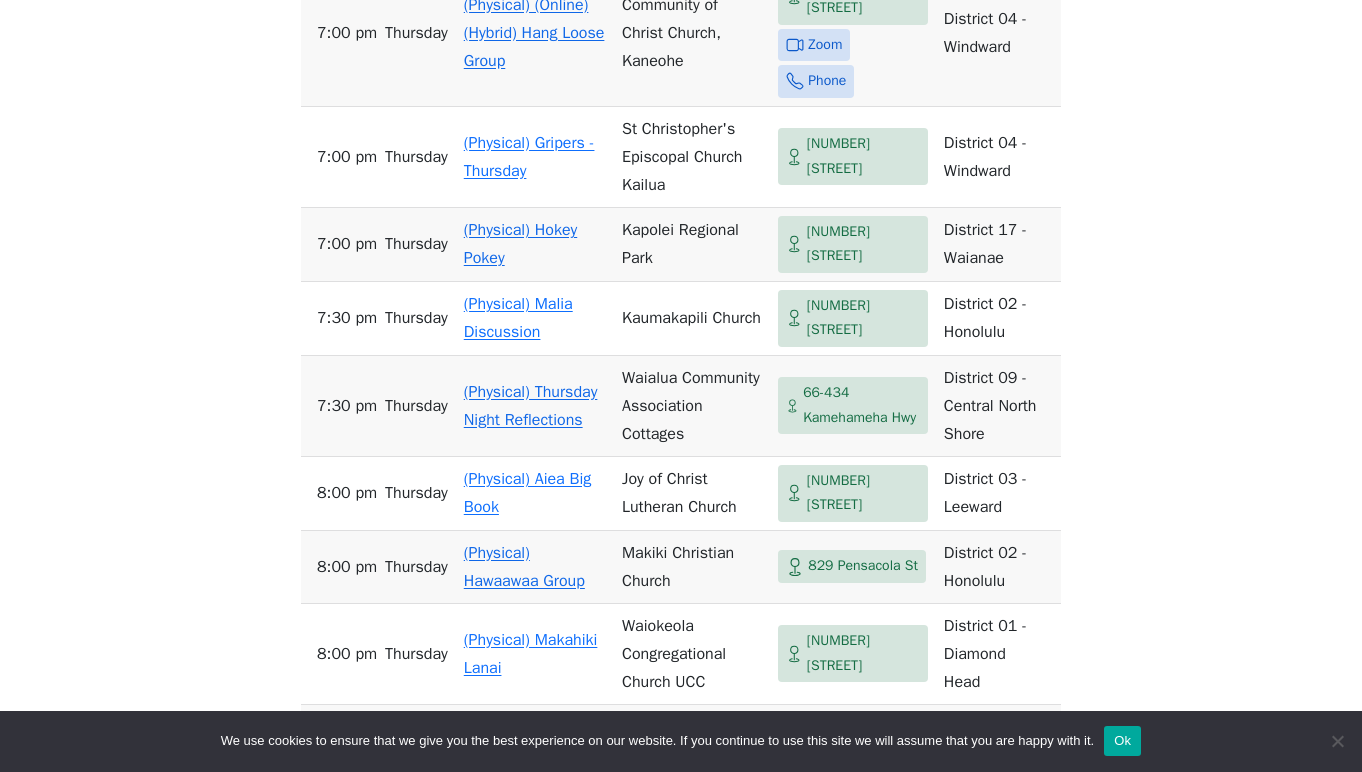 click on "(Physical) (Online) (Hybrid) Hang Loose Group" at bounding box center [534, 33] 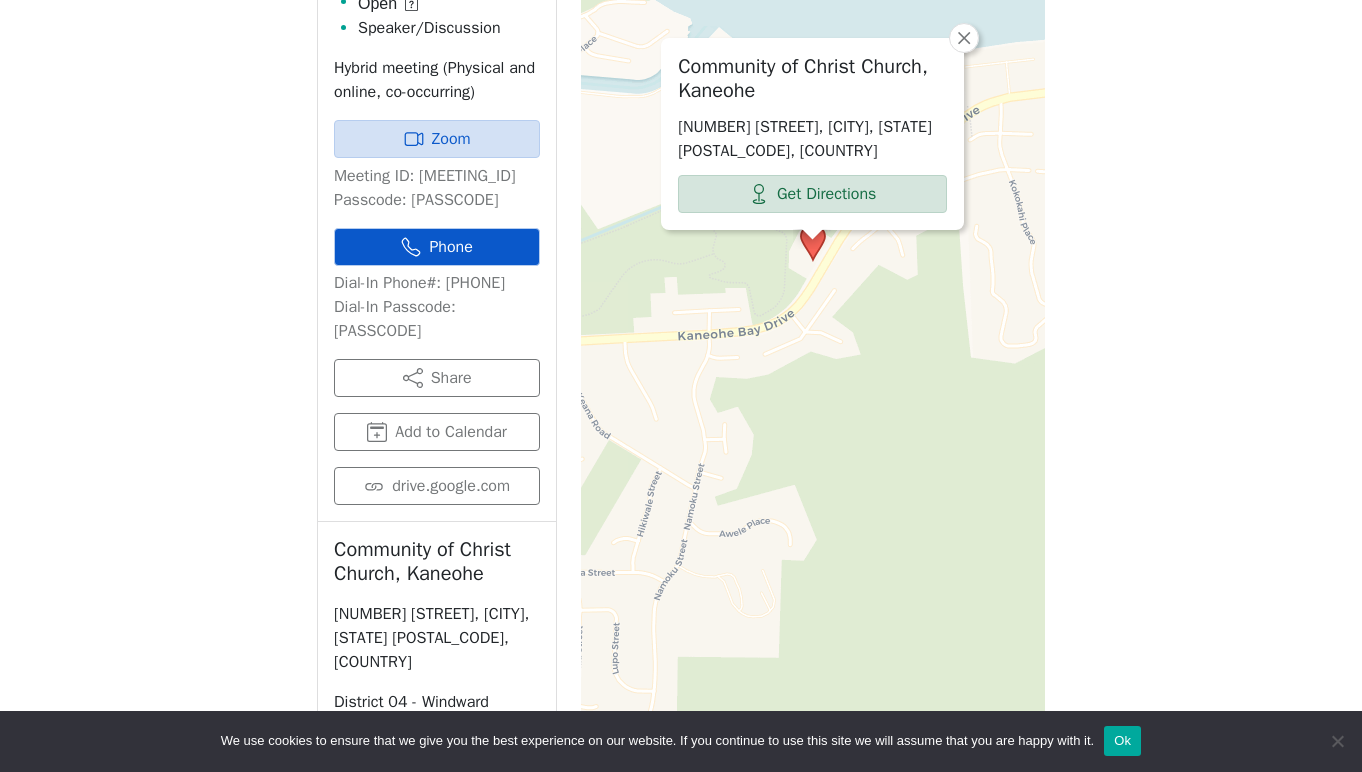scroll, scrollTop: 697, scrollLeft: 0, axis: vertical 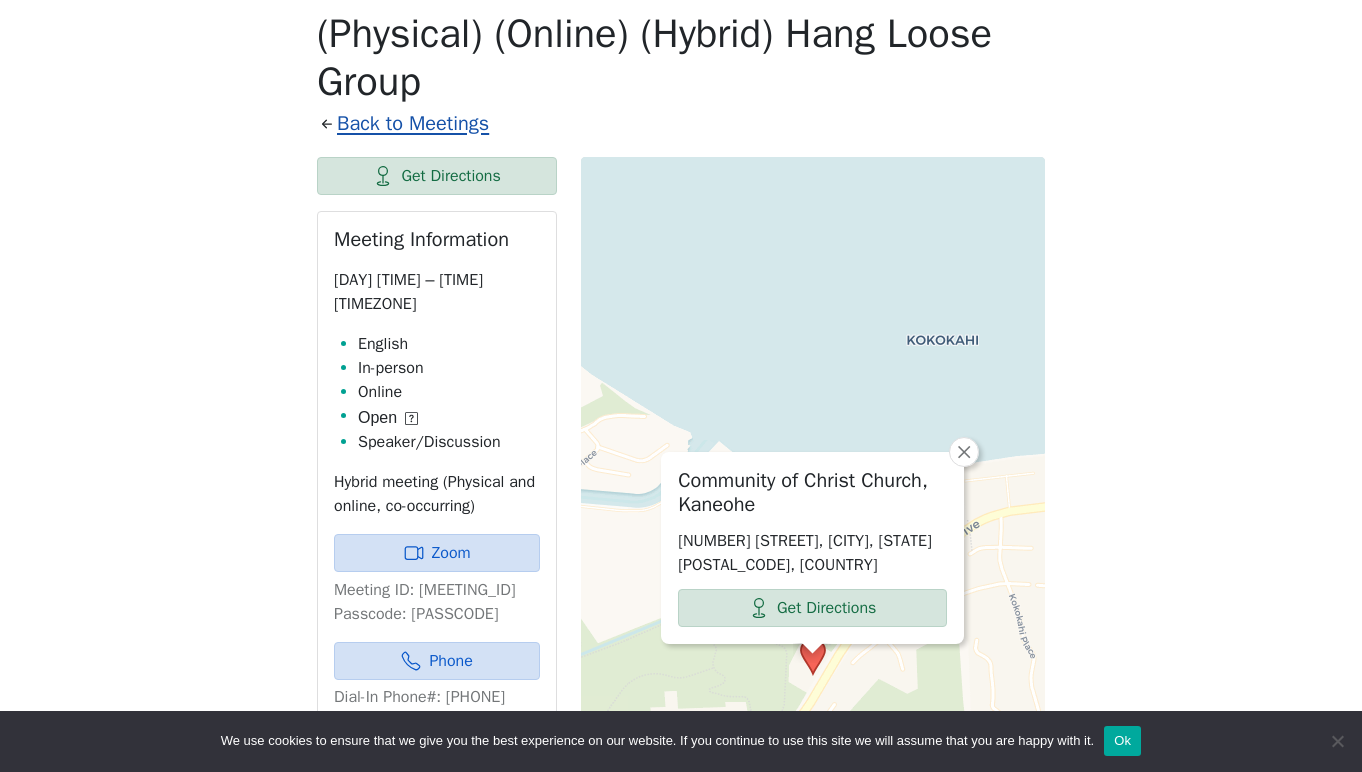 click on "Back to Meetings" at bounding box center (413, 123) 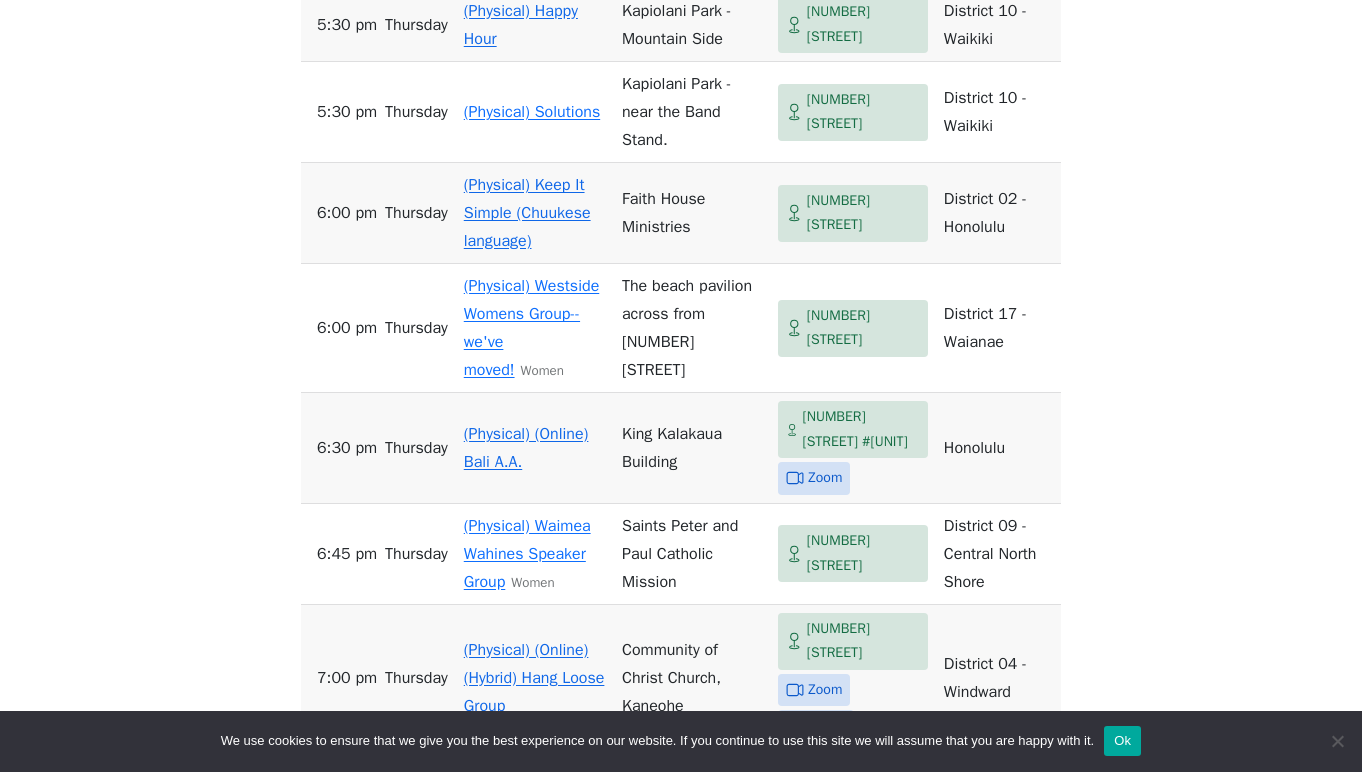 scroll, scrollTop: 1406, scrollLeft: 0, axis: vertical 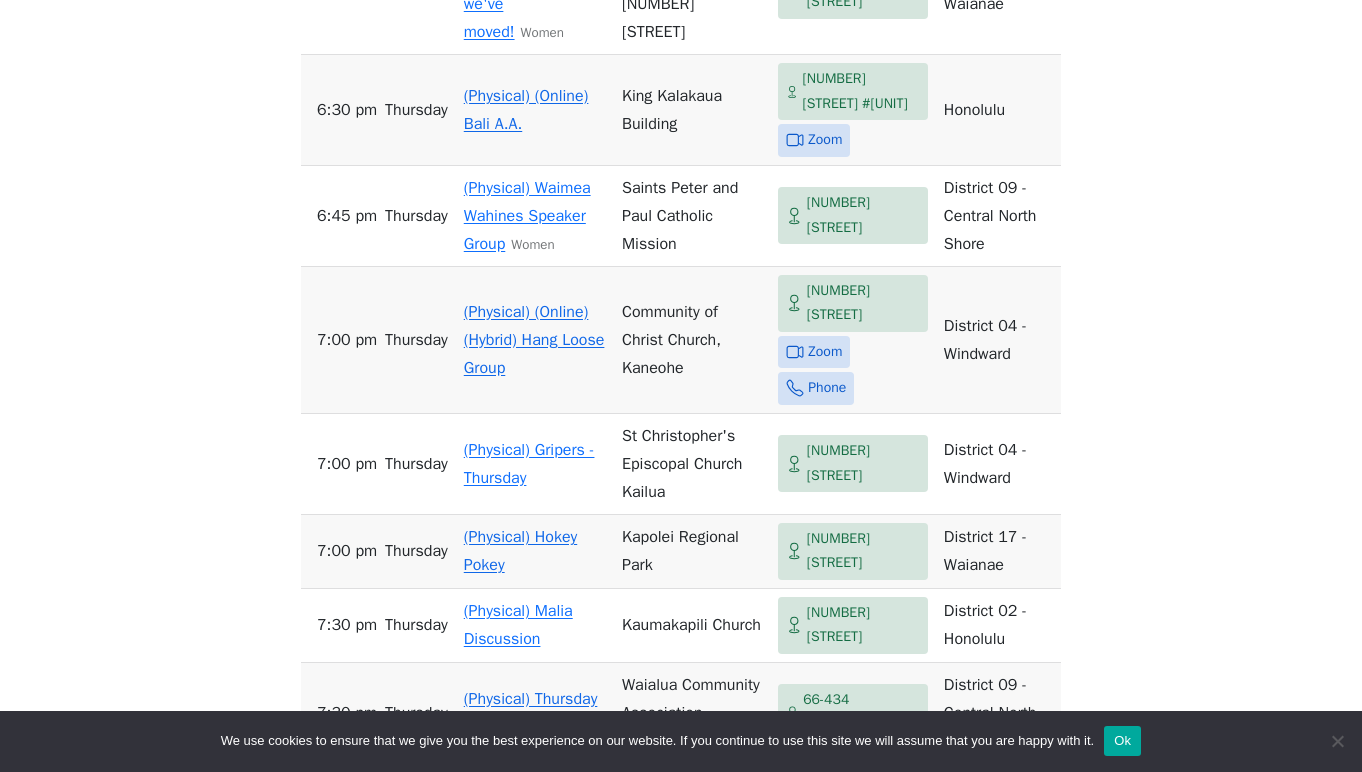 click on "(Physical) (Online) (Hybrid) Hang Loose Group" at bounding box center (534, 340) 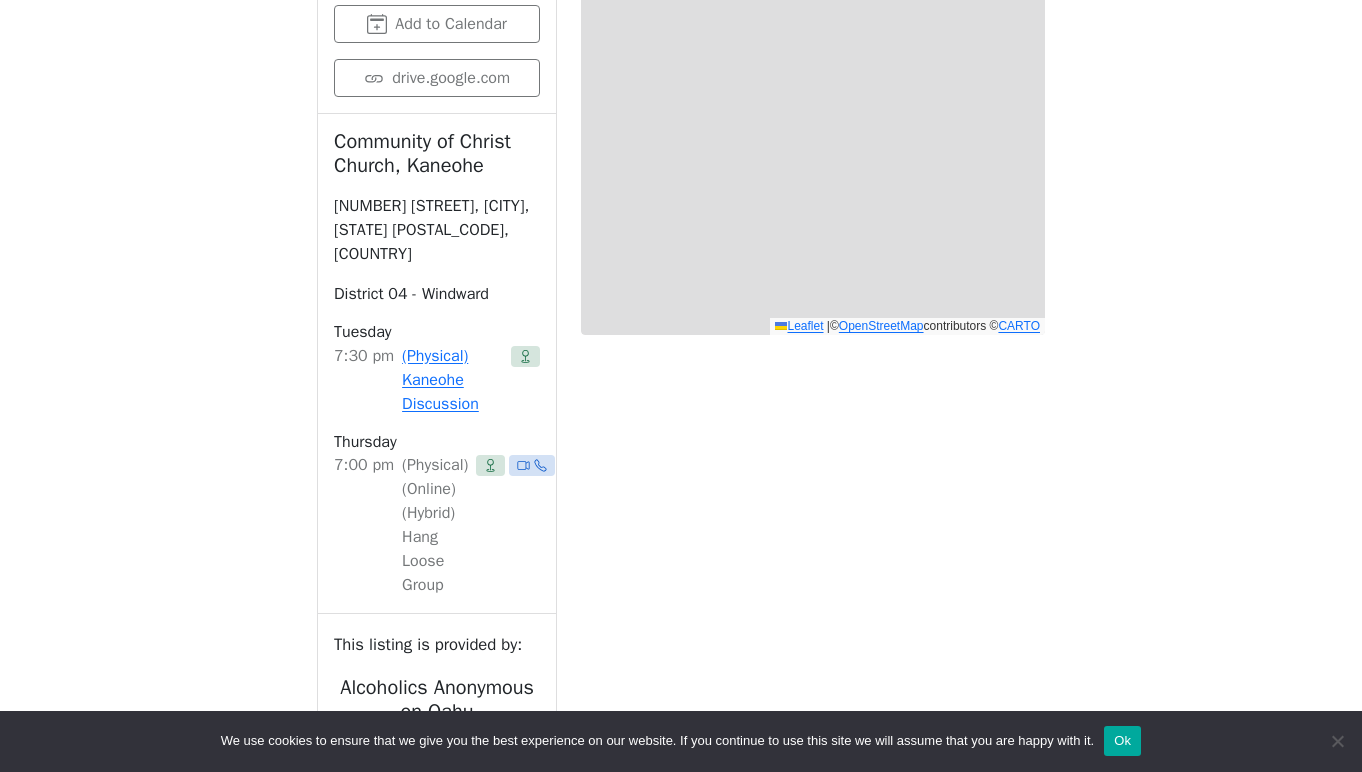 scroll, scrollTop: 382, scrollLeft: 0, axis: vertical 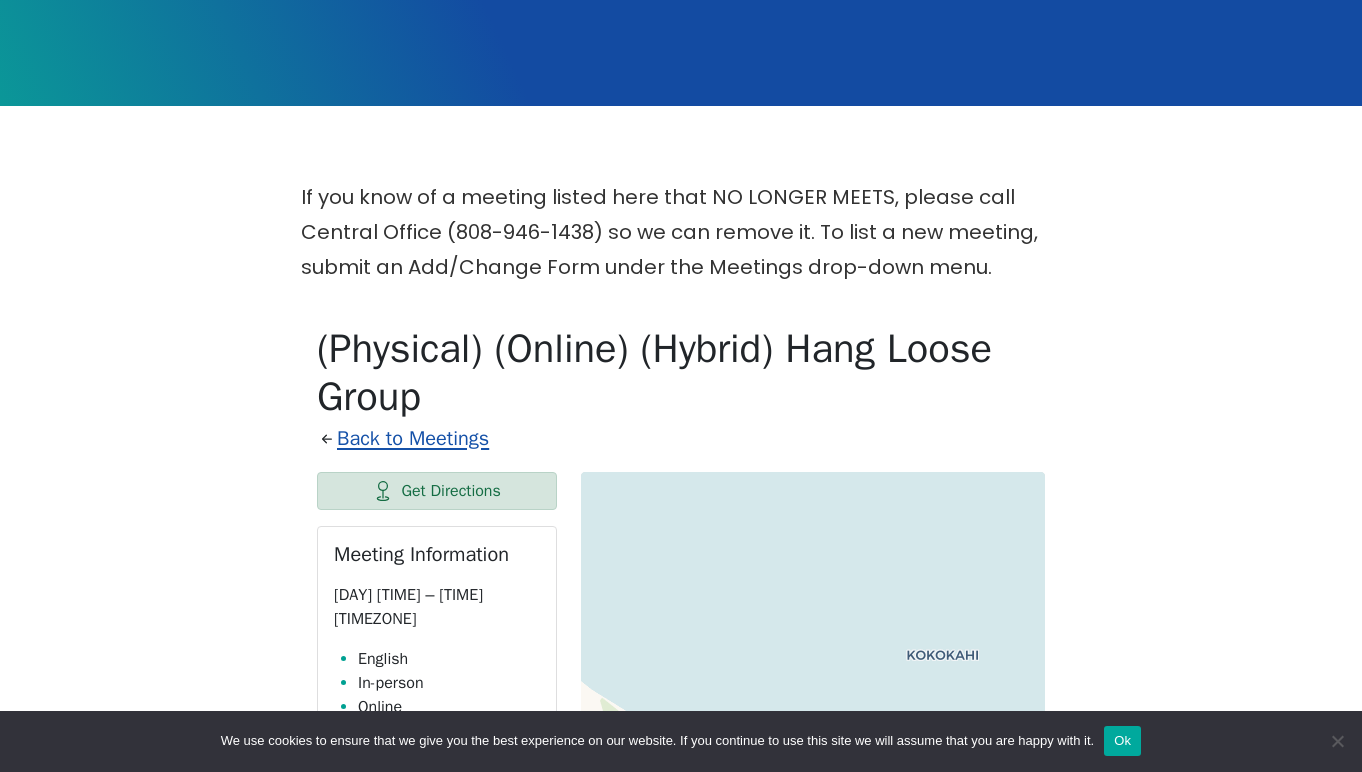 click on "Back to Meetings" at bounding box center (413, 438) 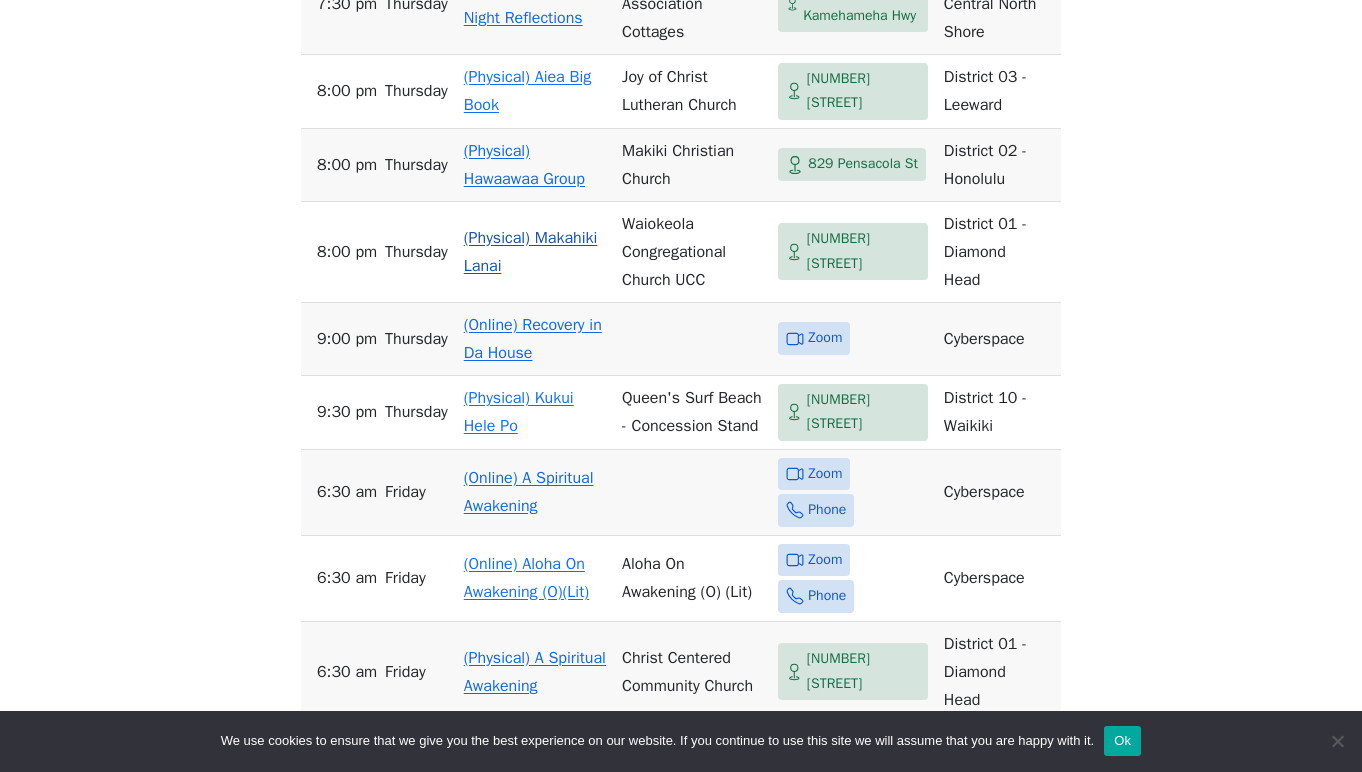 scroll, scrollTop: 2335, scrollLeft: 0, axis: vertical 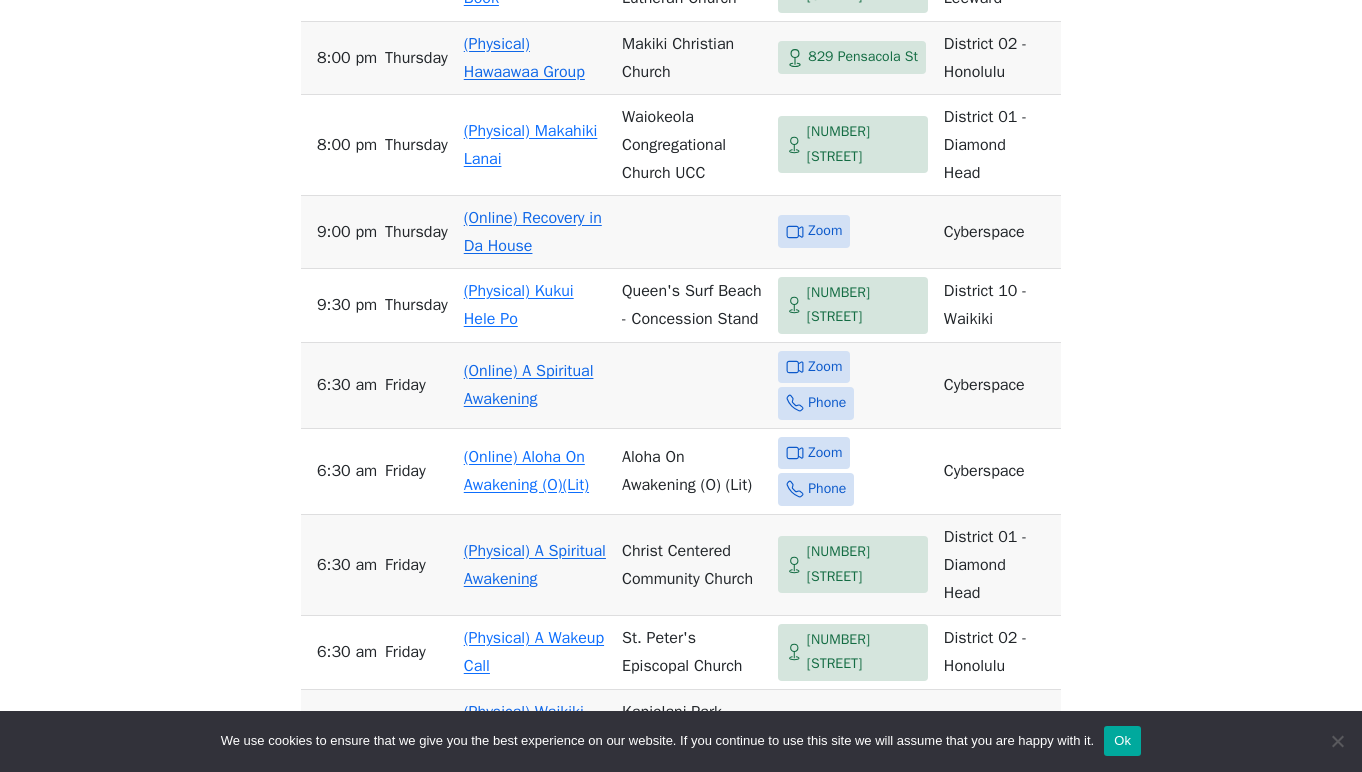 click on "(Online) Recovery in Da House" at bounding box center [533, 232] 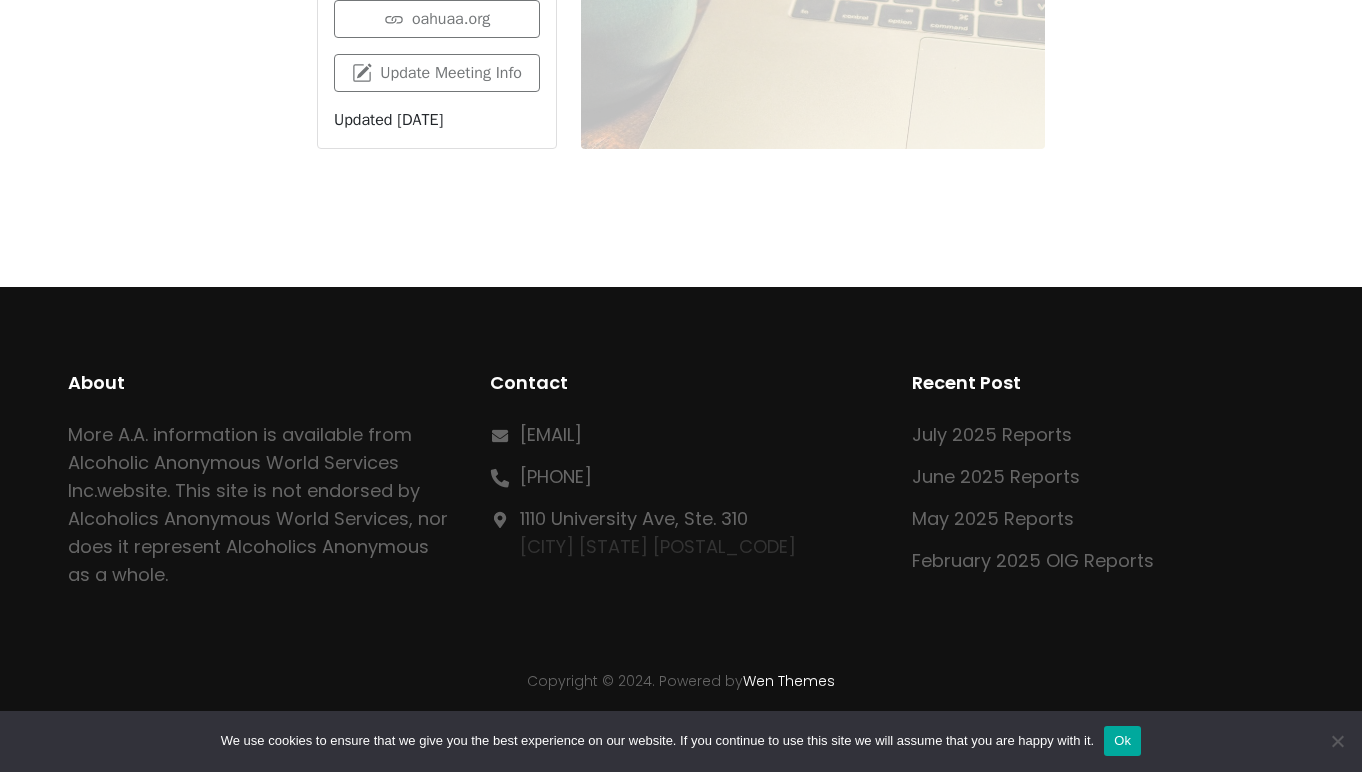 scroll, scrollTop: 365, scrollLeft: 0, axis: vertical 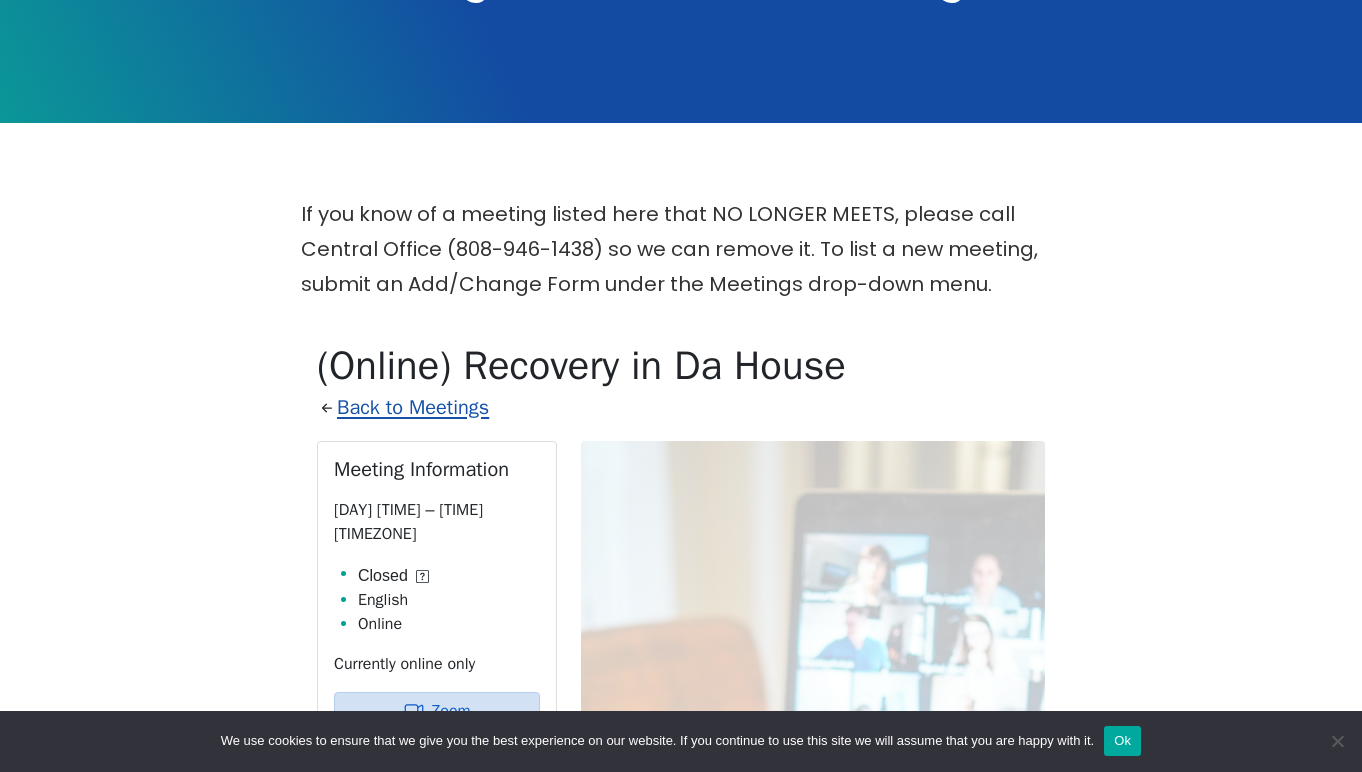 click on "Back to Meetings" at bounding box center [413, 407] 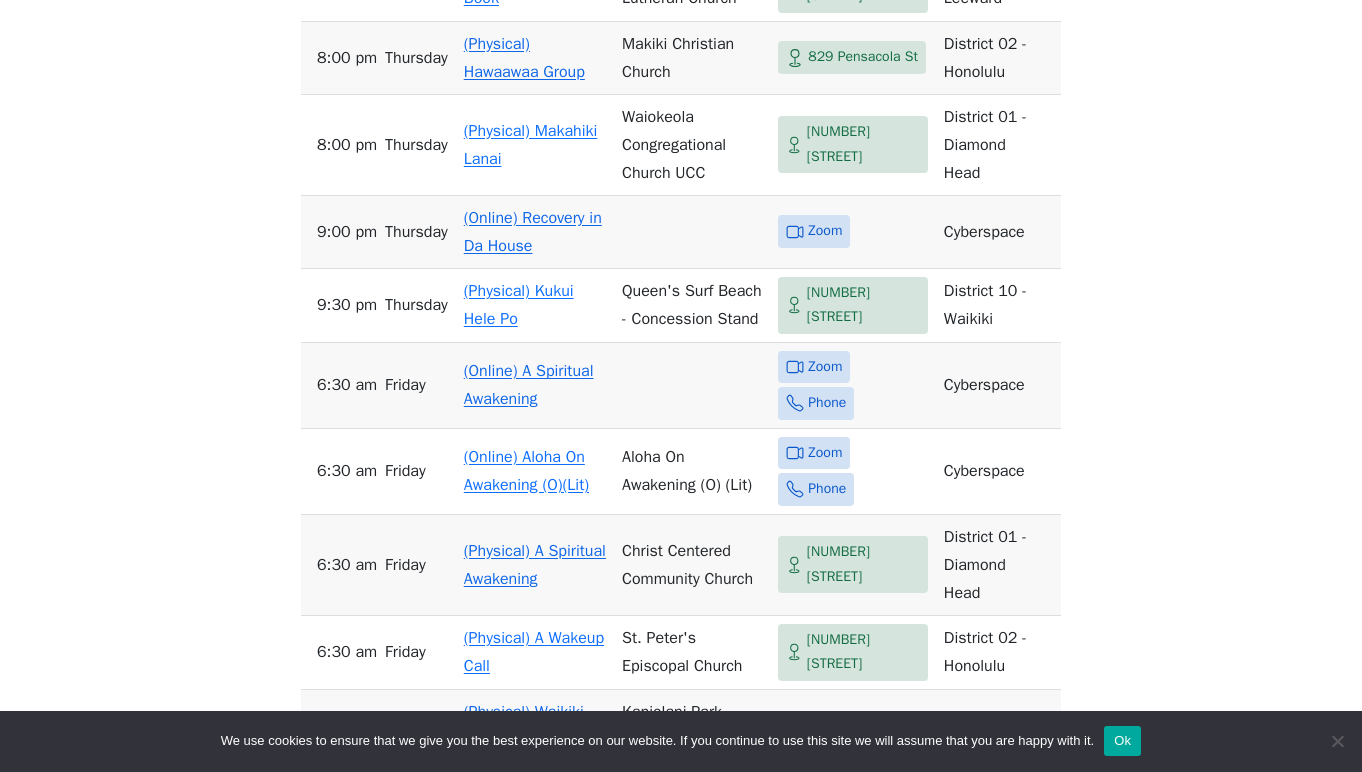 scroll, scrollTop: 2557, scrollLeft: 0, axis: vertical 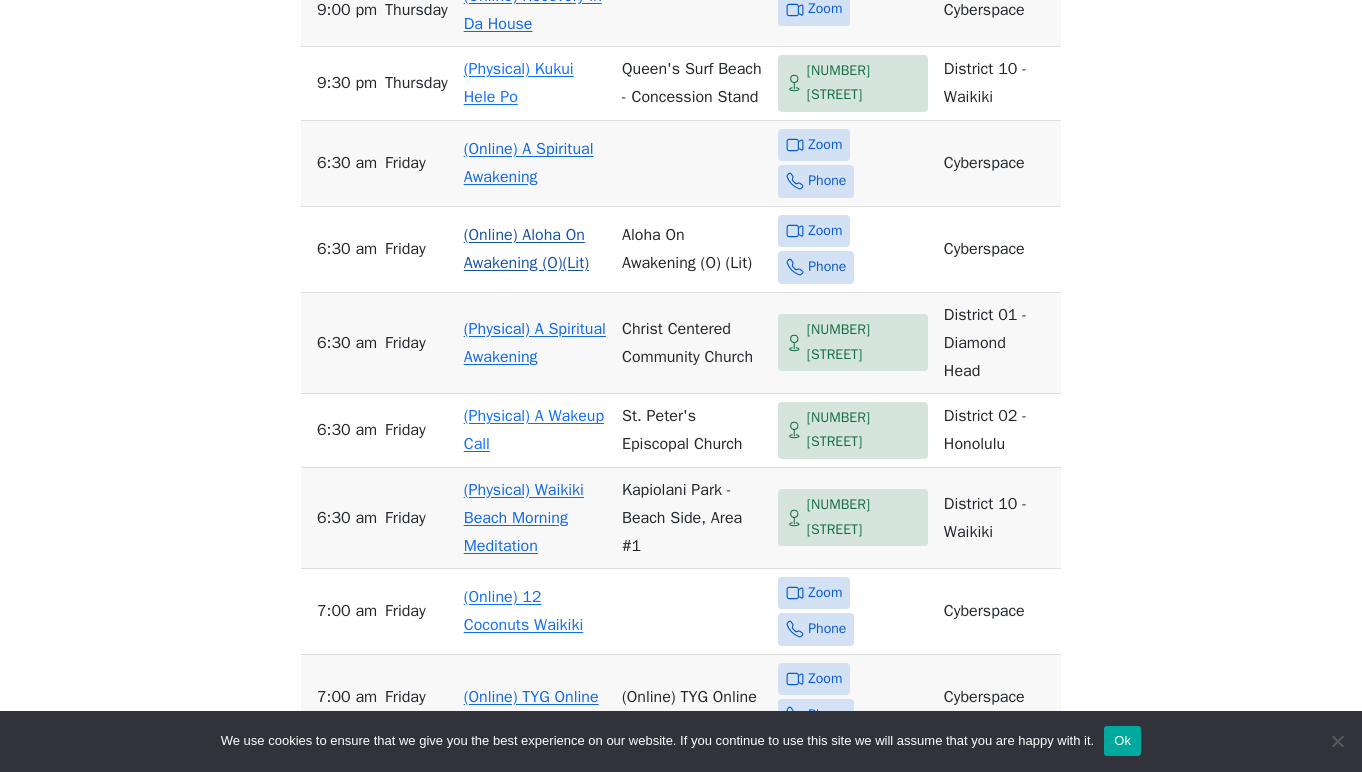 click on "(Online) Aloha On Awakening (O)(Lit)" at bounding box center [526, 249] 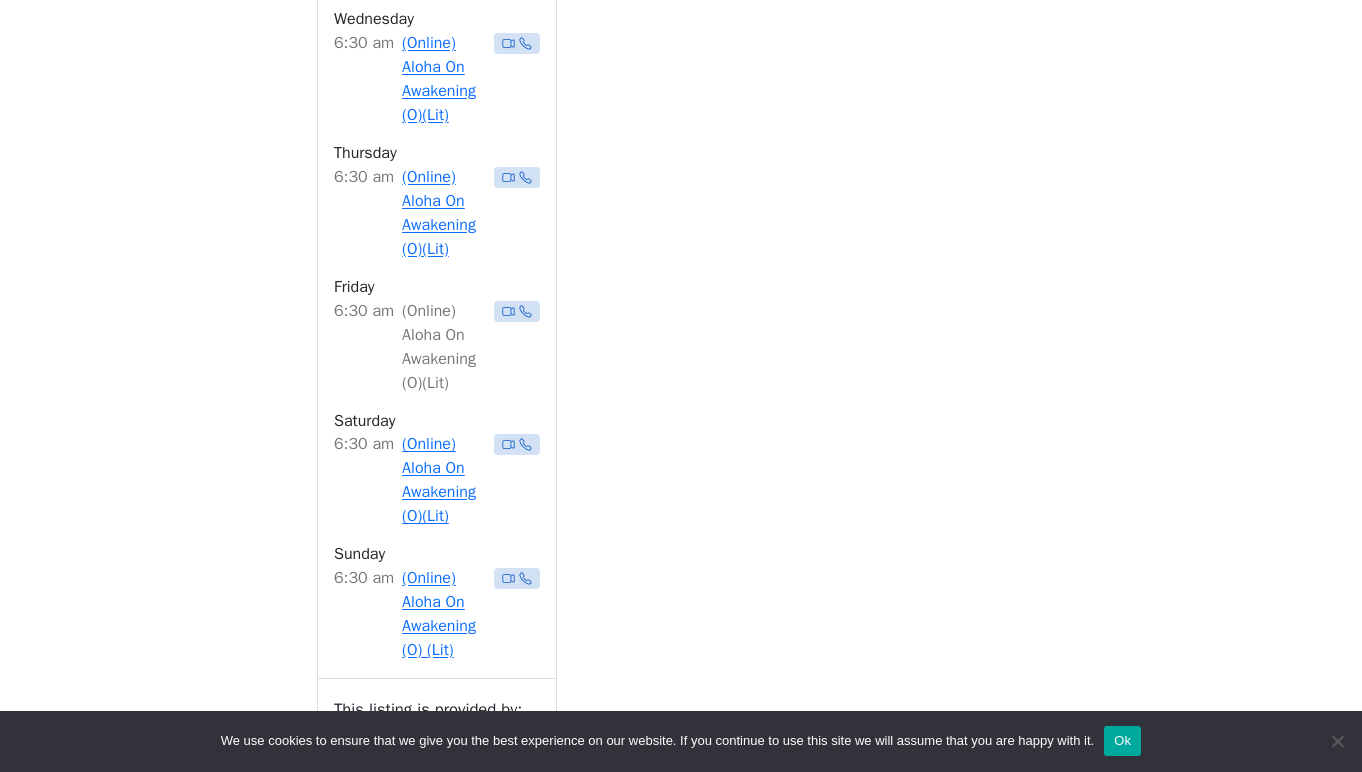 scroll, scrollTop: 373, scrollLeft: 0, axis: vertical 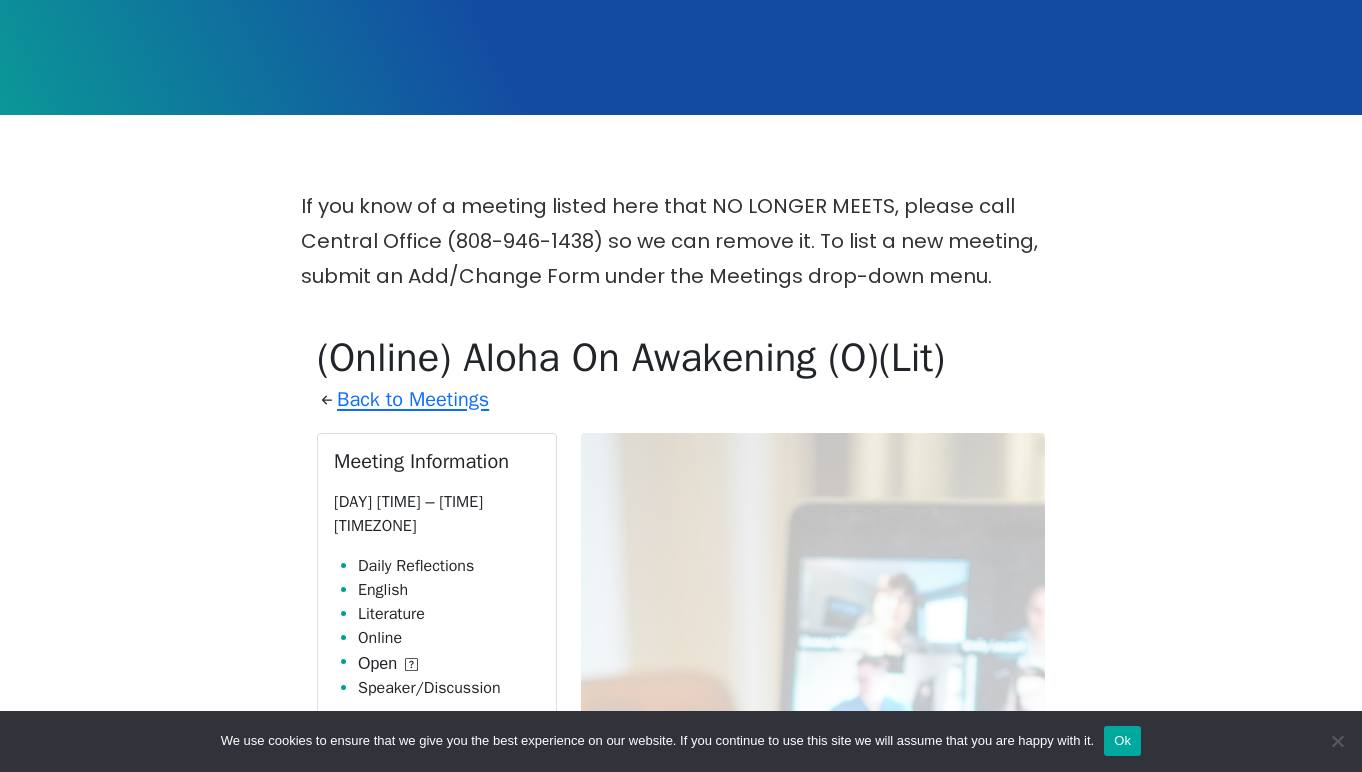 click 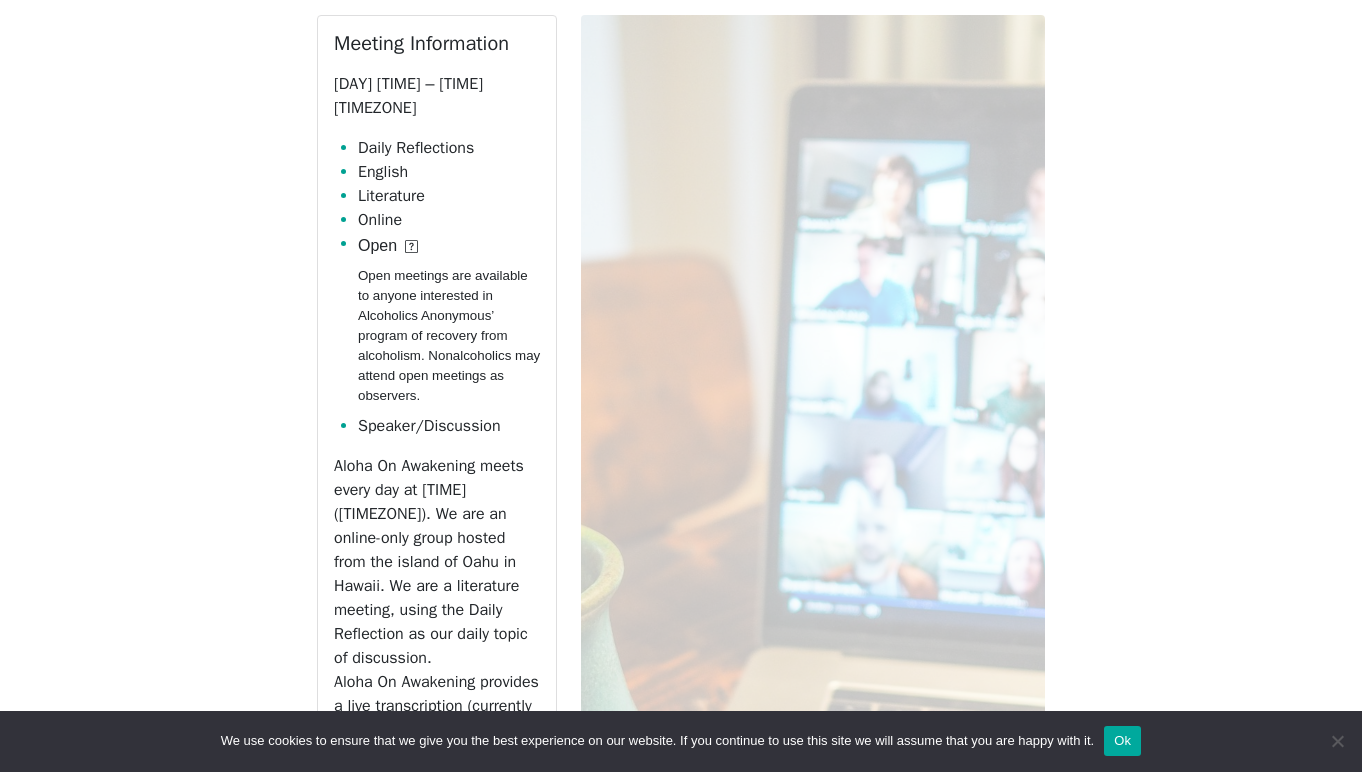 scroll, scrollTop: 591, scrollLeft: 0, axis: vertical 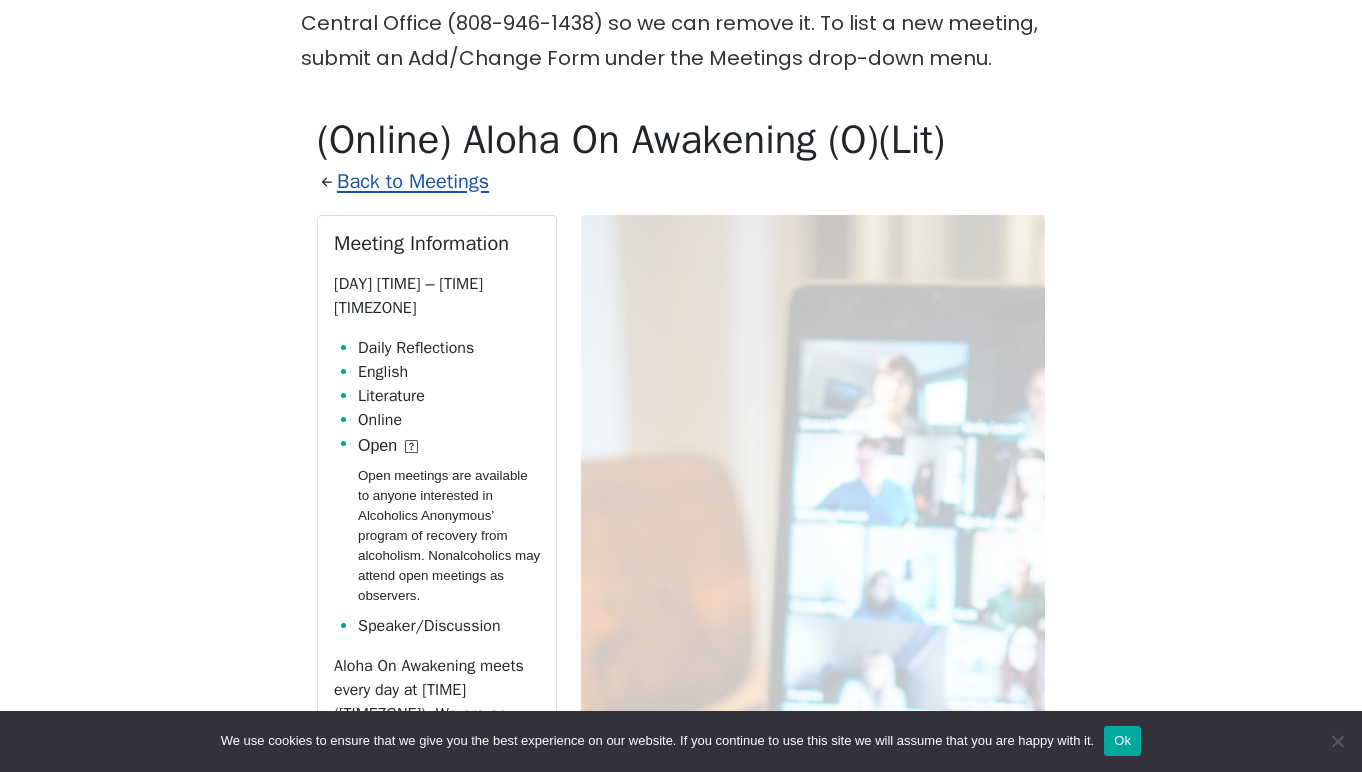 click on "Back to Meetings" at bounding box center [413, 181] 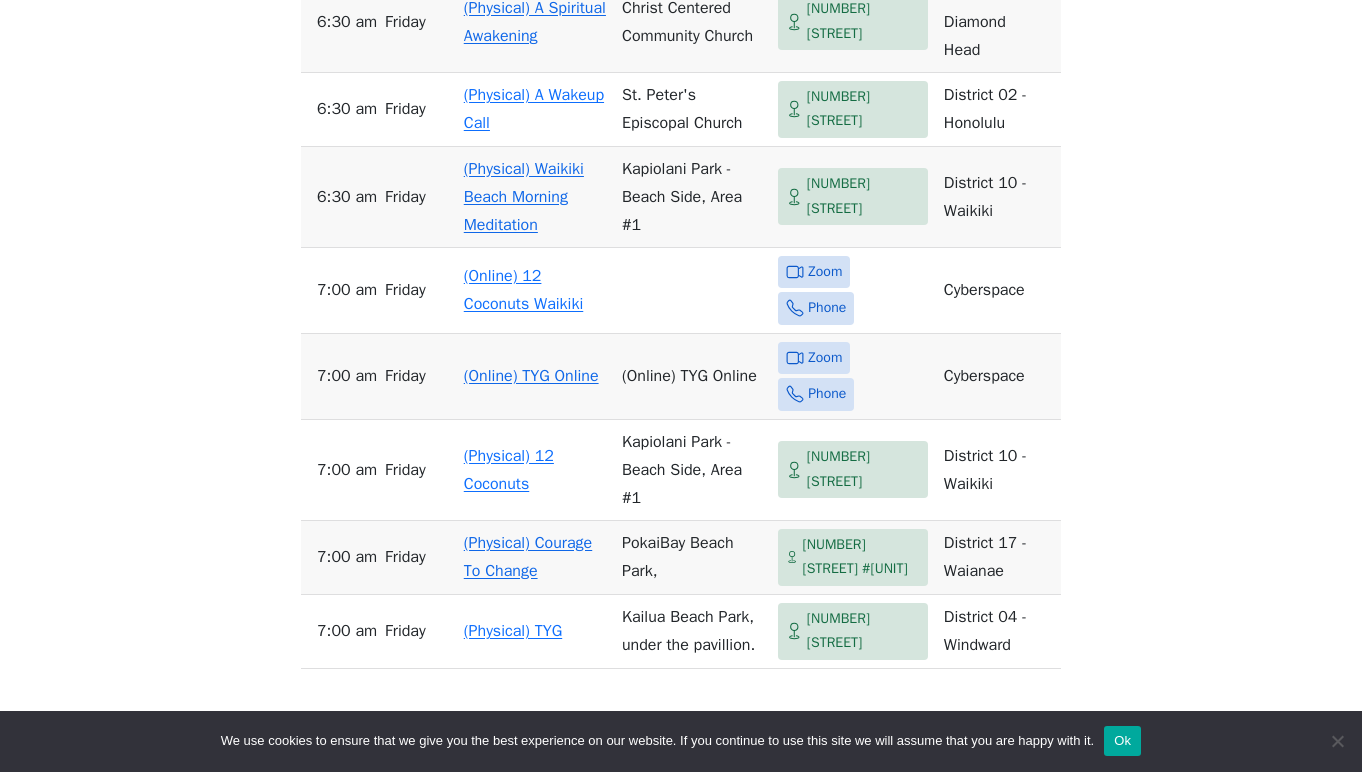 scroll, scrollTop: 2992, scrollLeft: 0, axis: vertical 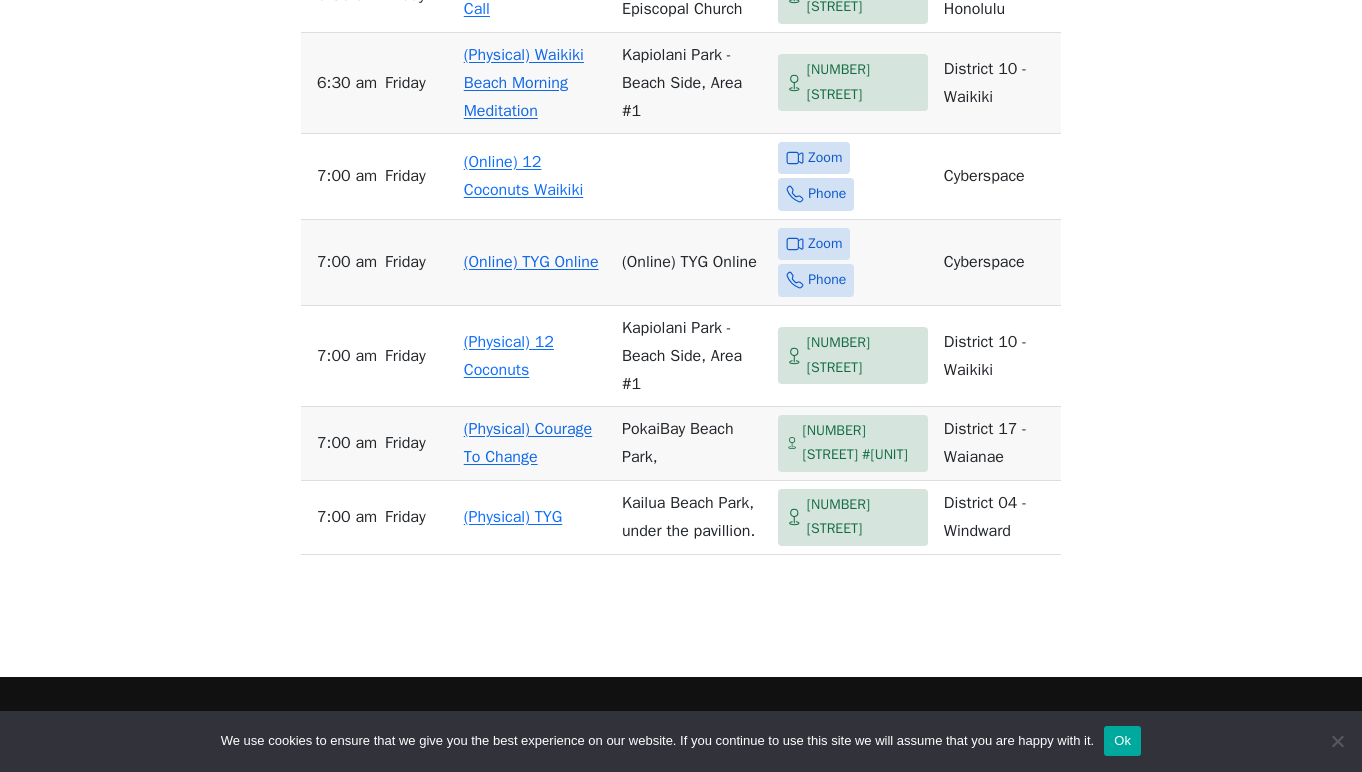 click on "(Online) A Spiritual Awakening" at bounding box center [529, -272] 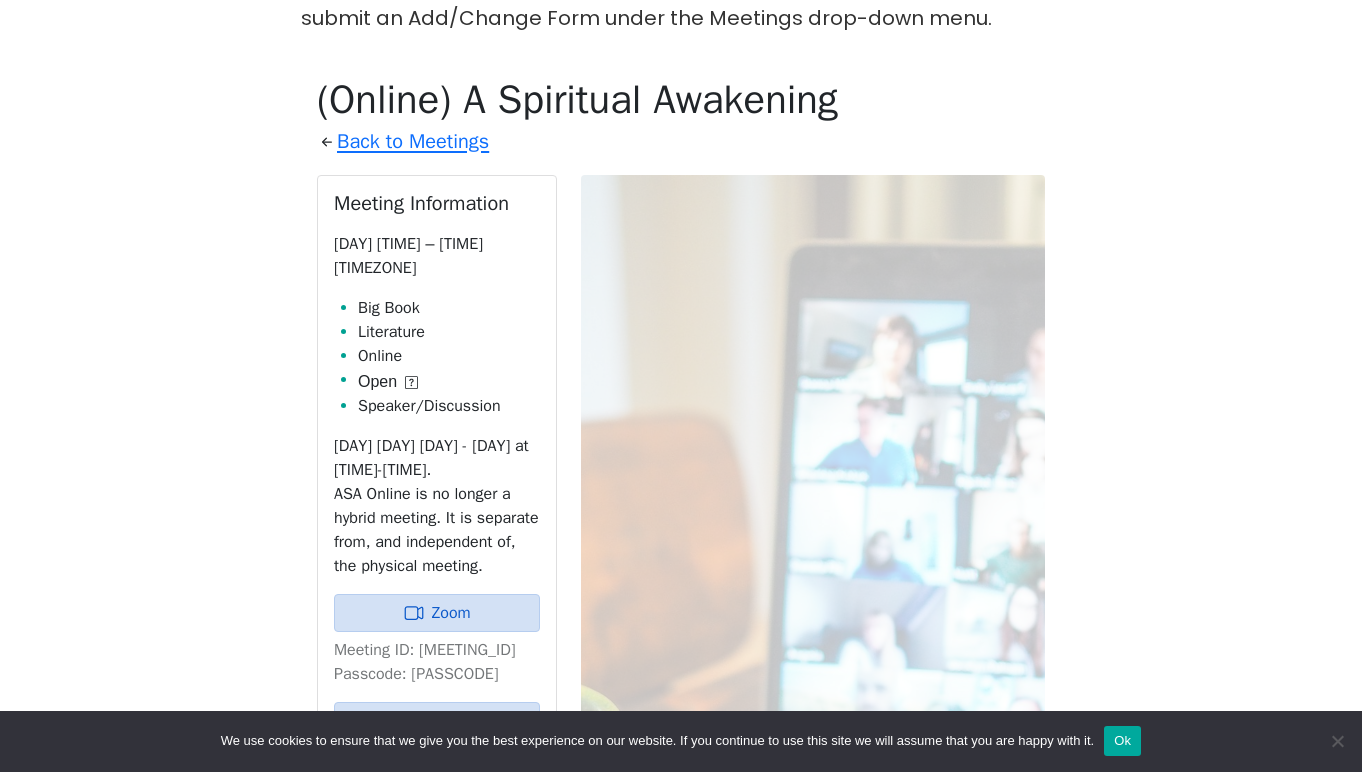 scroll, scrollTop: 599, scrollLeft: 0, axis: vertical 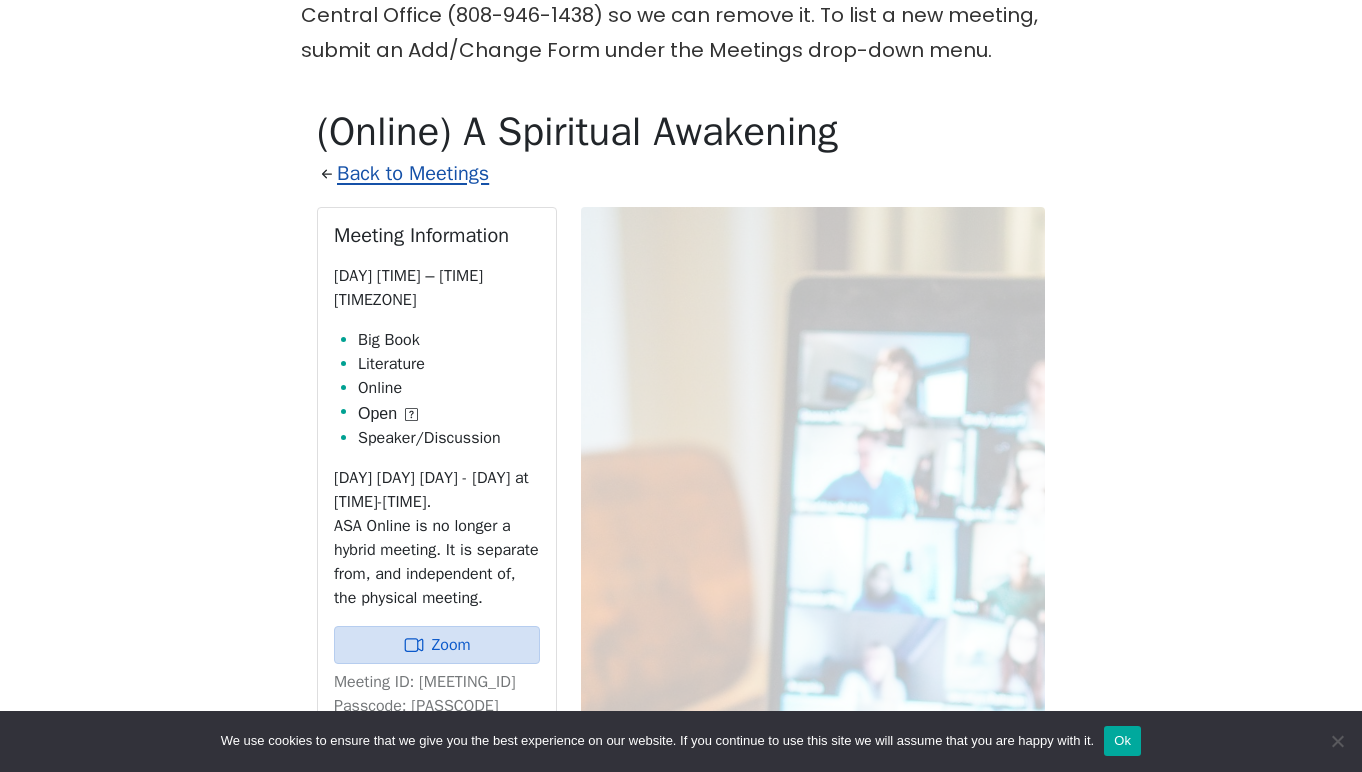 click on "Back to Meetings" at bounding box center (413, 173) 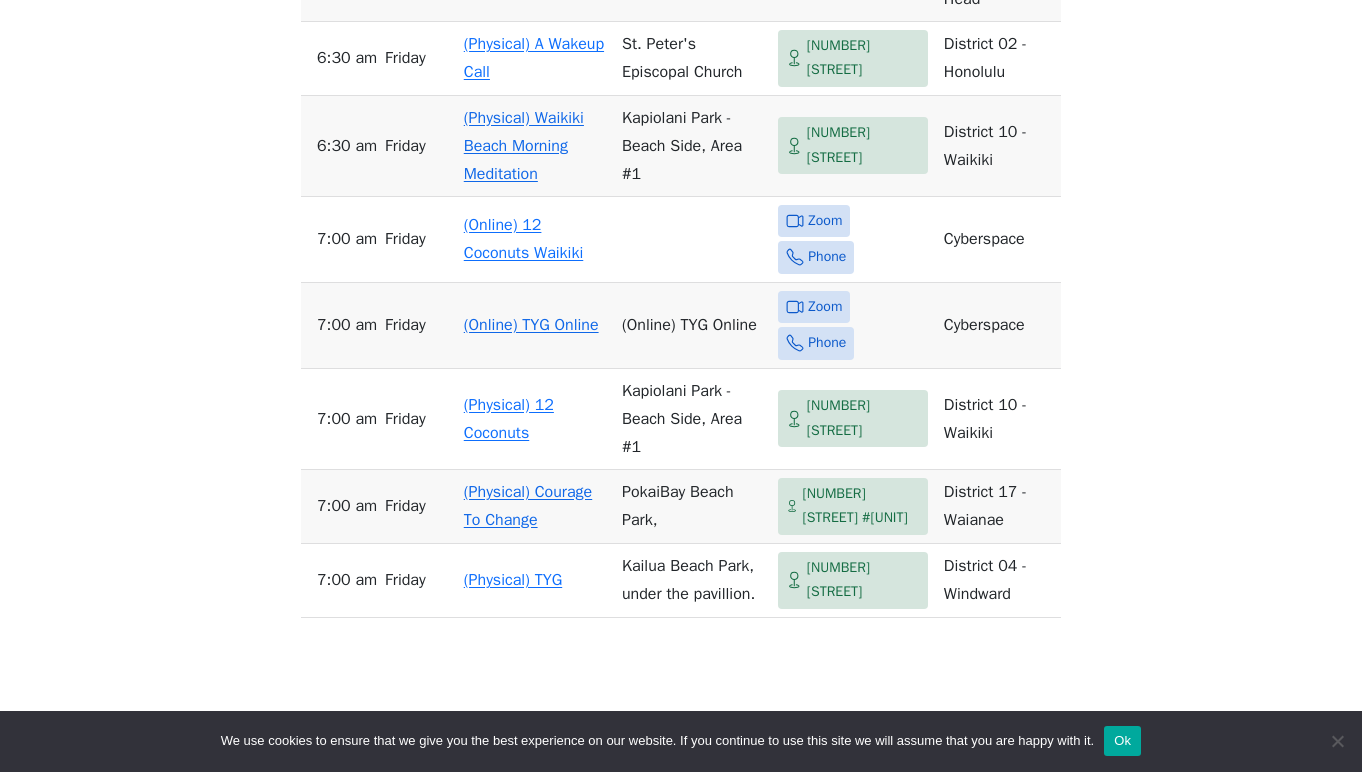 scroll, scrollTop: 3002, scrollLeft: 0, axis: vertical 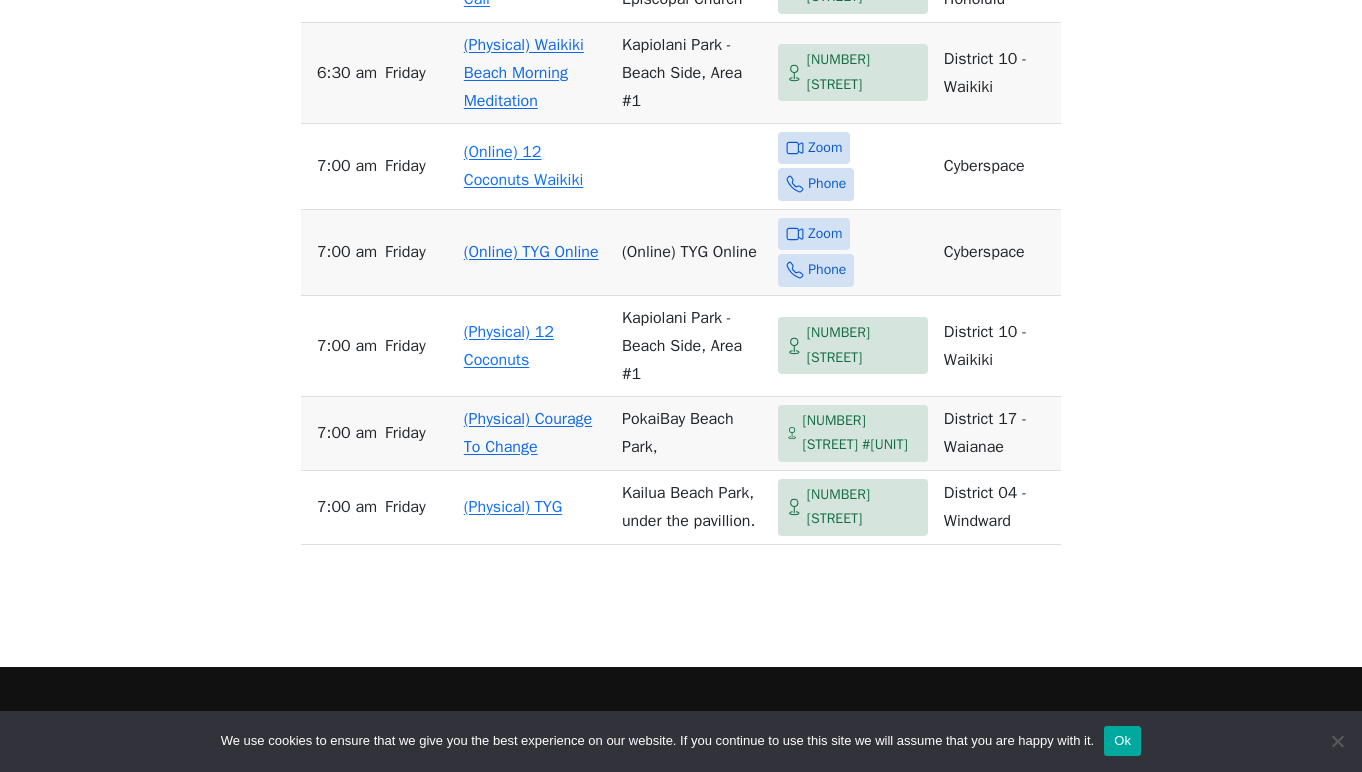 click on "(Online) TYG Online" at bounding box center [531, 252] 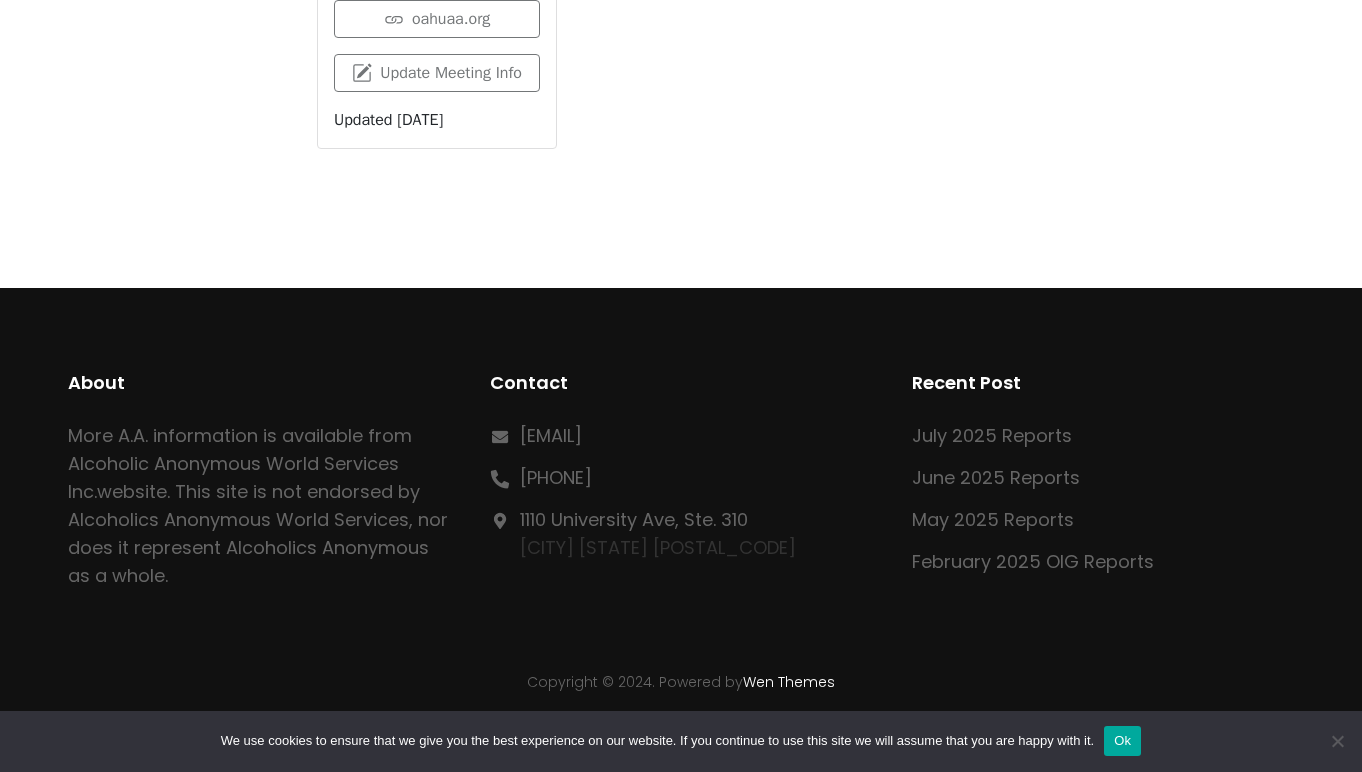 scroll, scrollTop: 2561, scrollLeft: 0, axis: vertical 